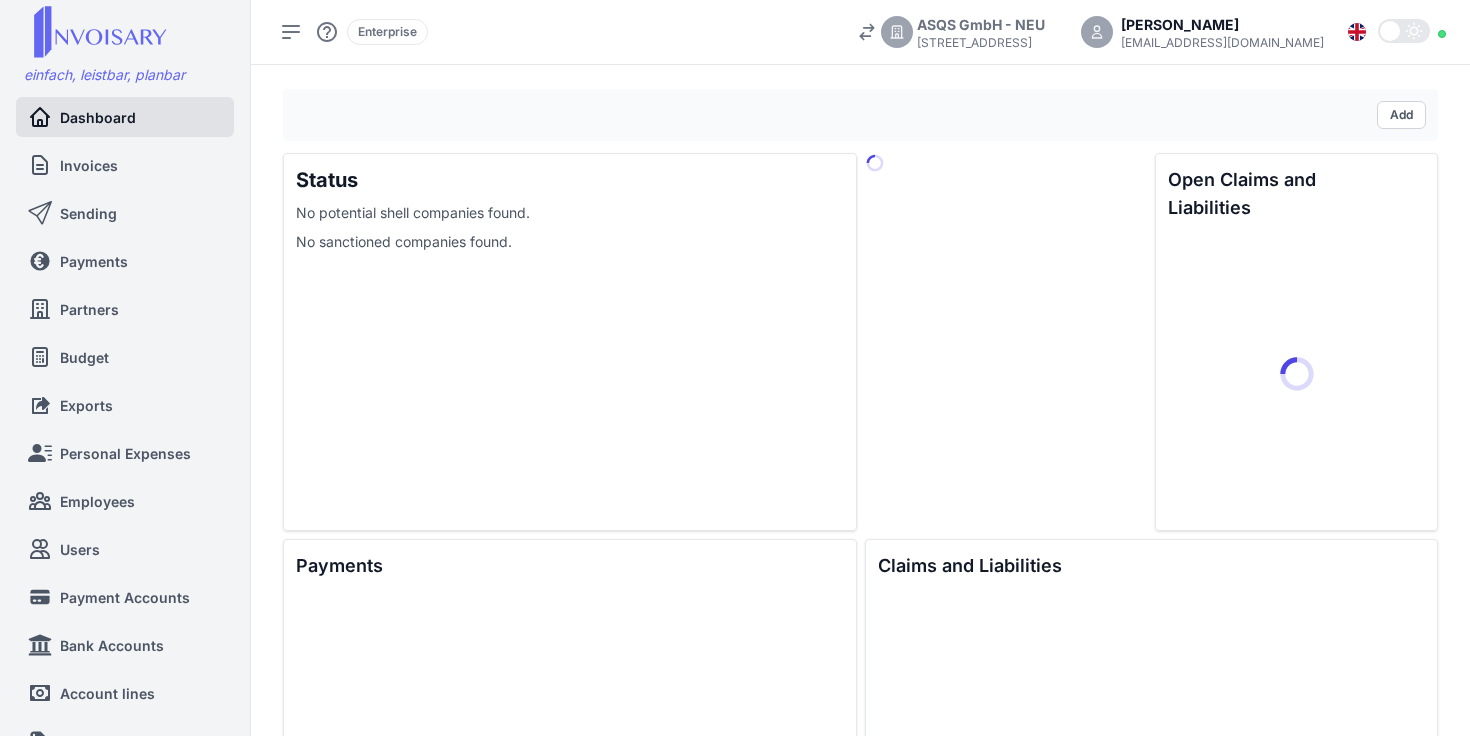 scroll, scrollTop: 0, scrollLeft: 0, axis: both 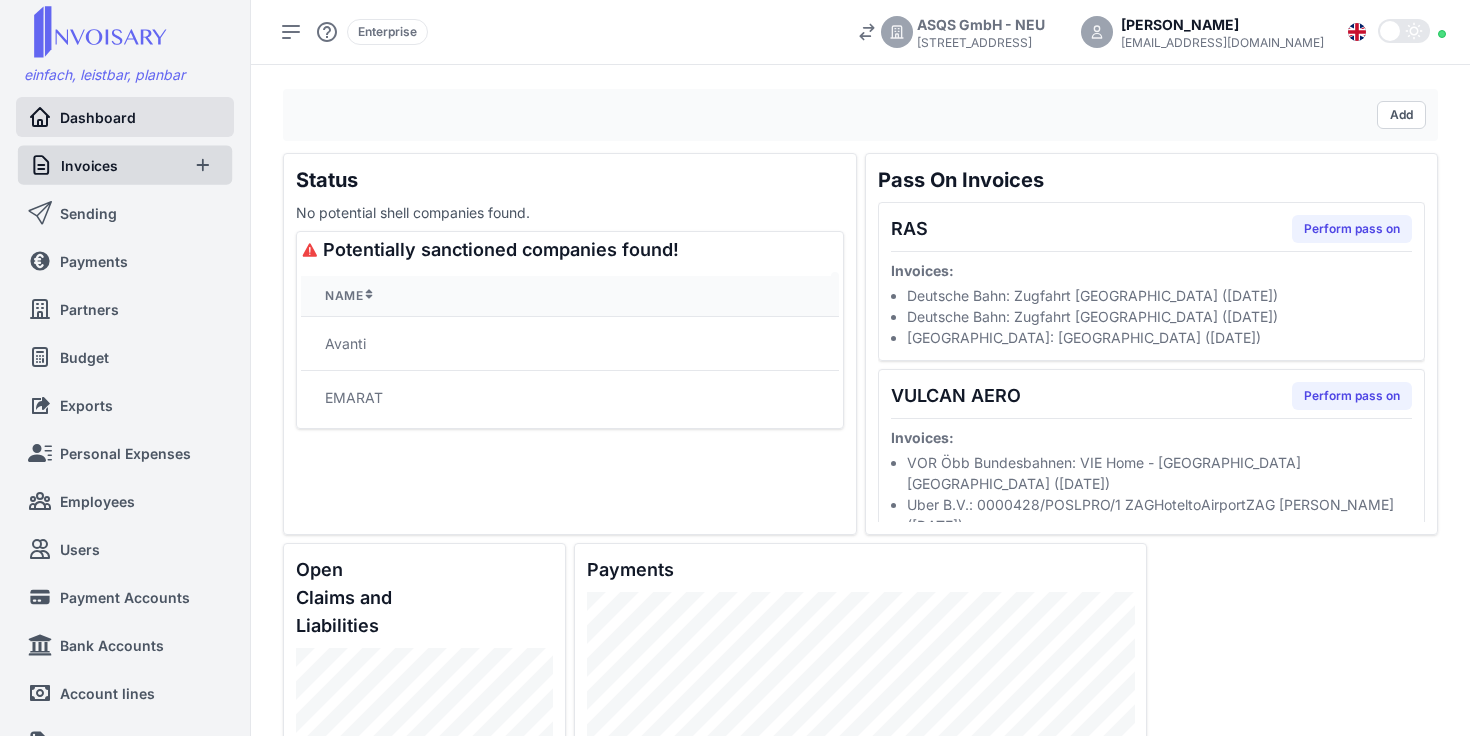 click on "Invoices" at bounding box center (103, 164) 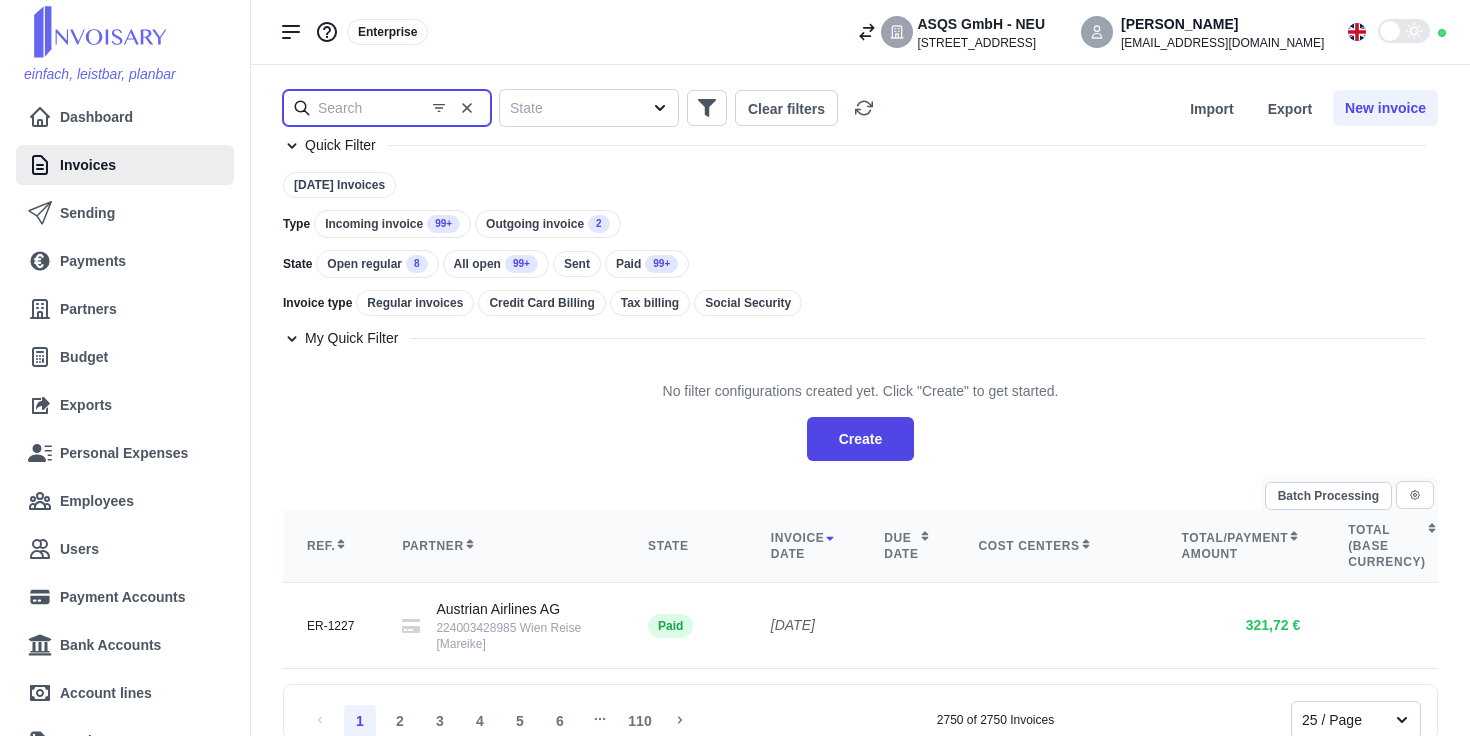 click at bounding box center [387, 108] 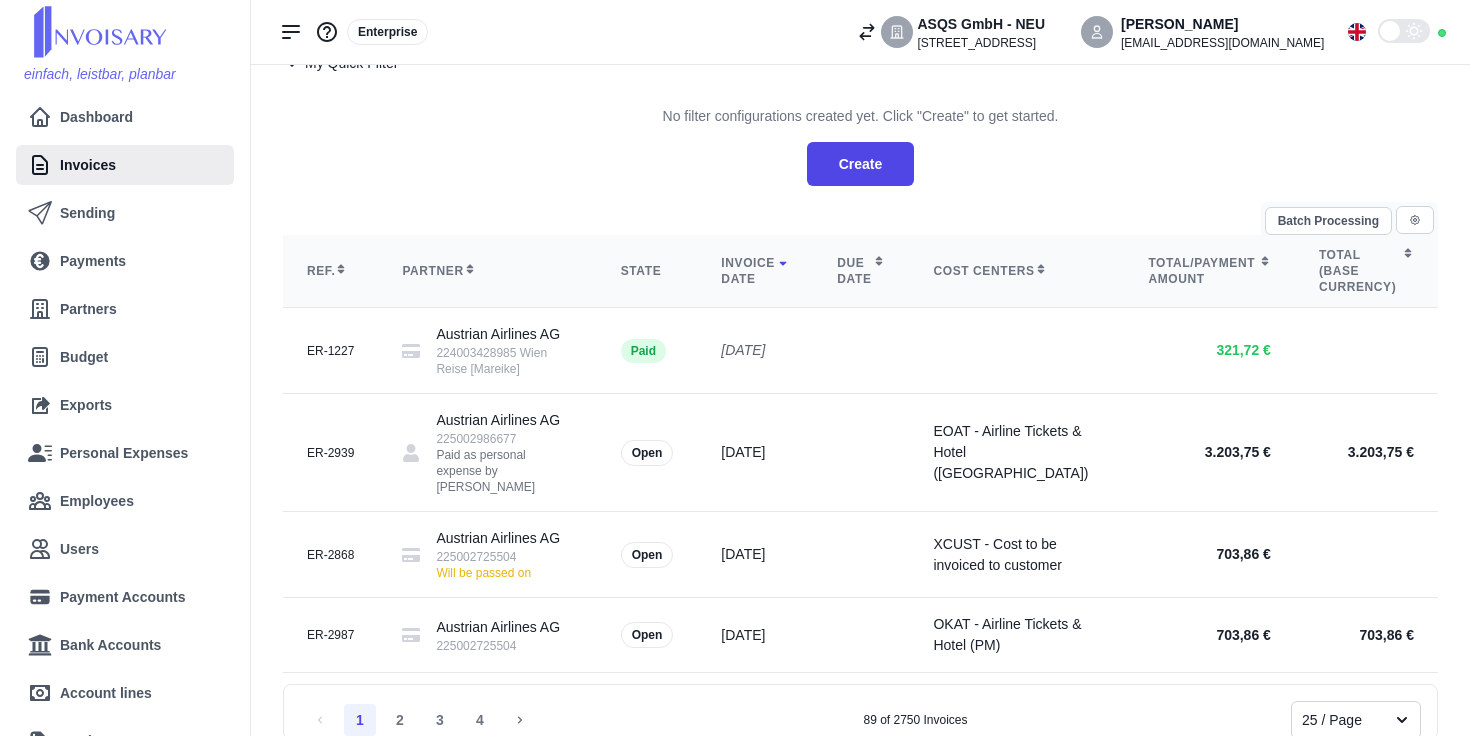 scroll, scrollTop: 276, scrollLeft: 0, axis: vertical 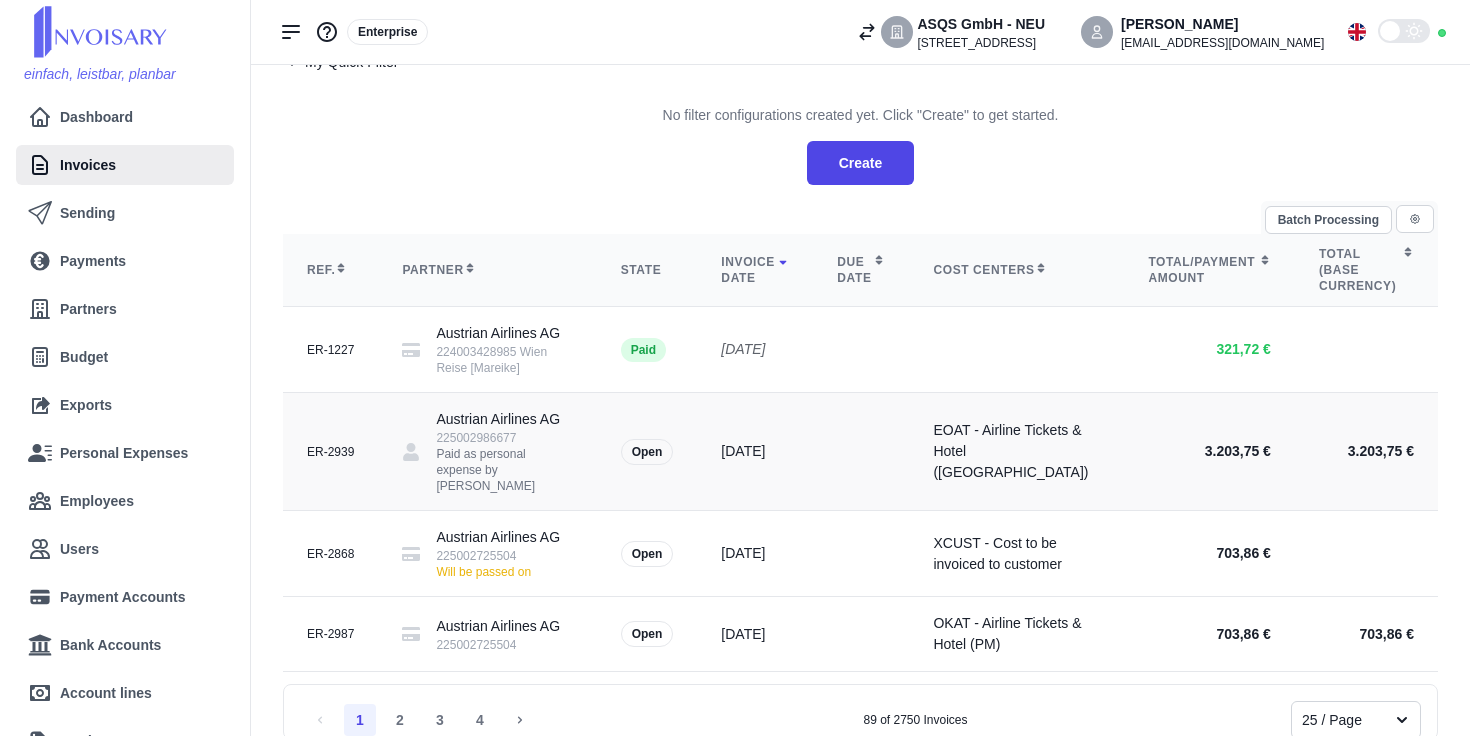 type on "austrian" 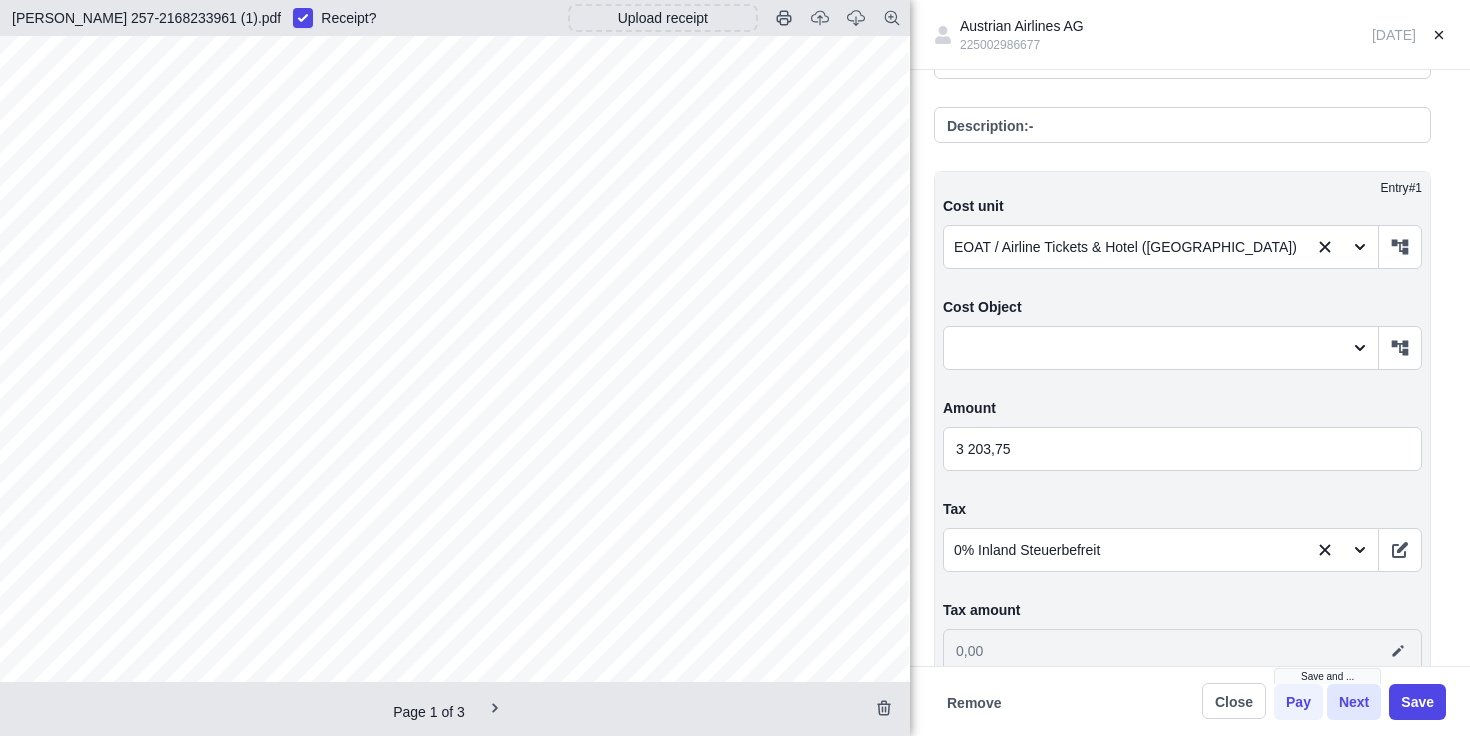scroll, scrollTop: 578, scrollLeft: 0, axis: vertical 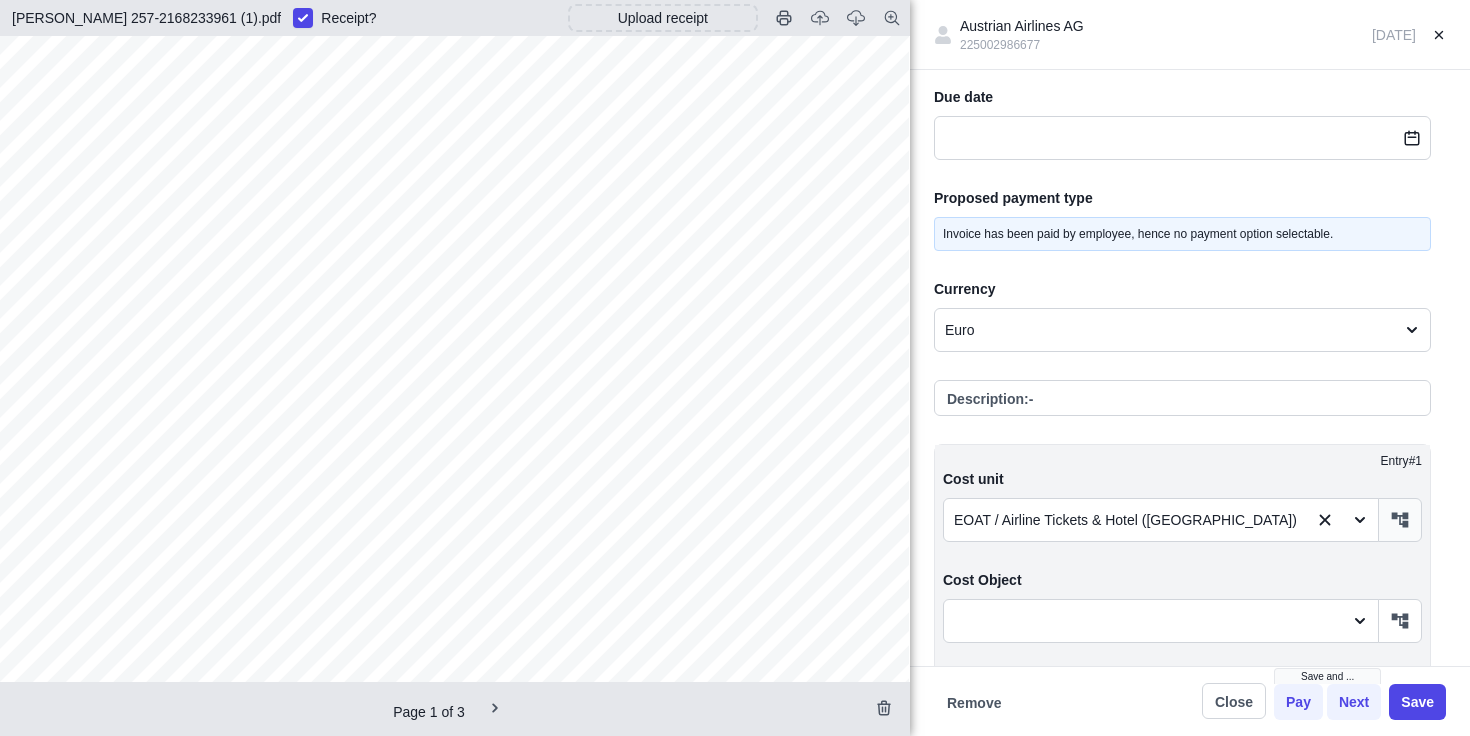 click 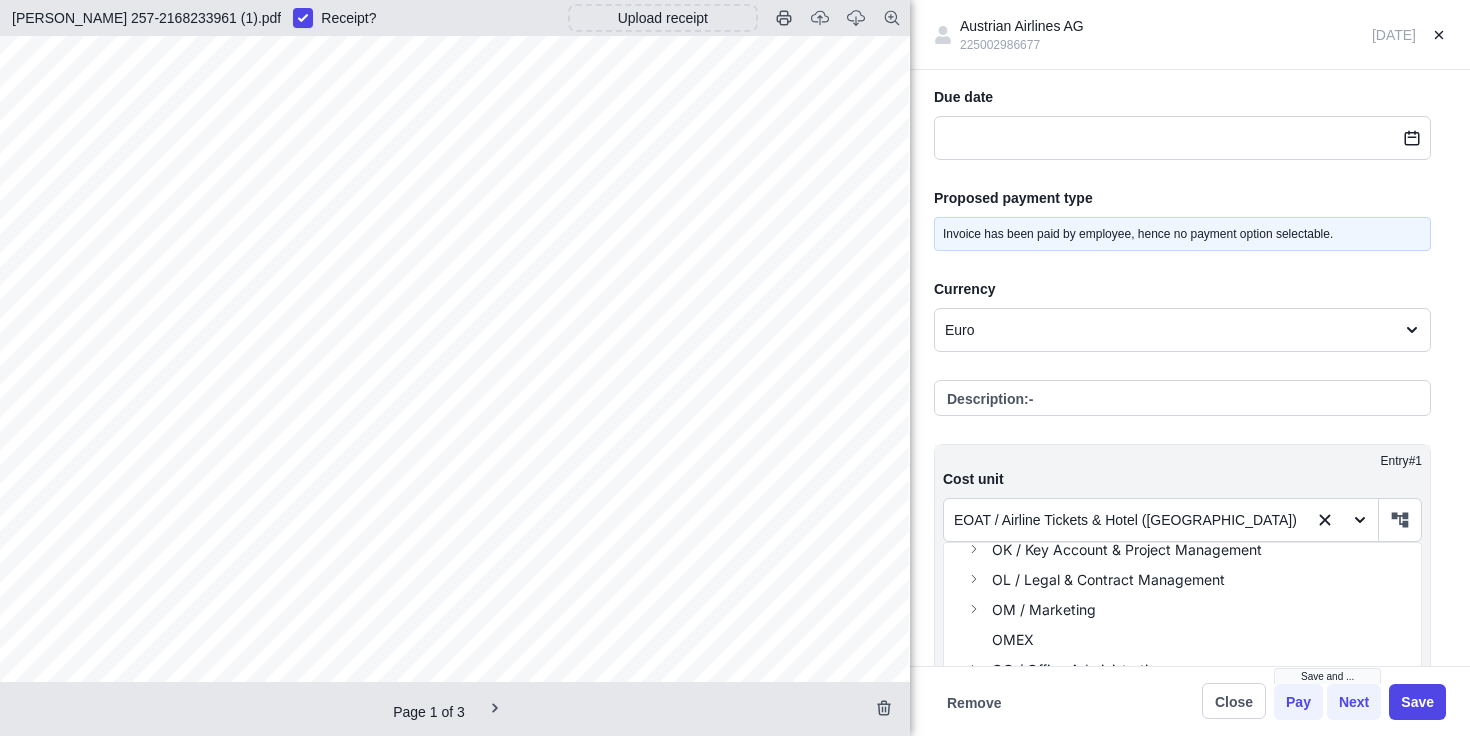 scroll, scrollTop: 390, scrollLeft: 0, axis: vertical 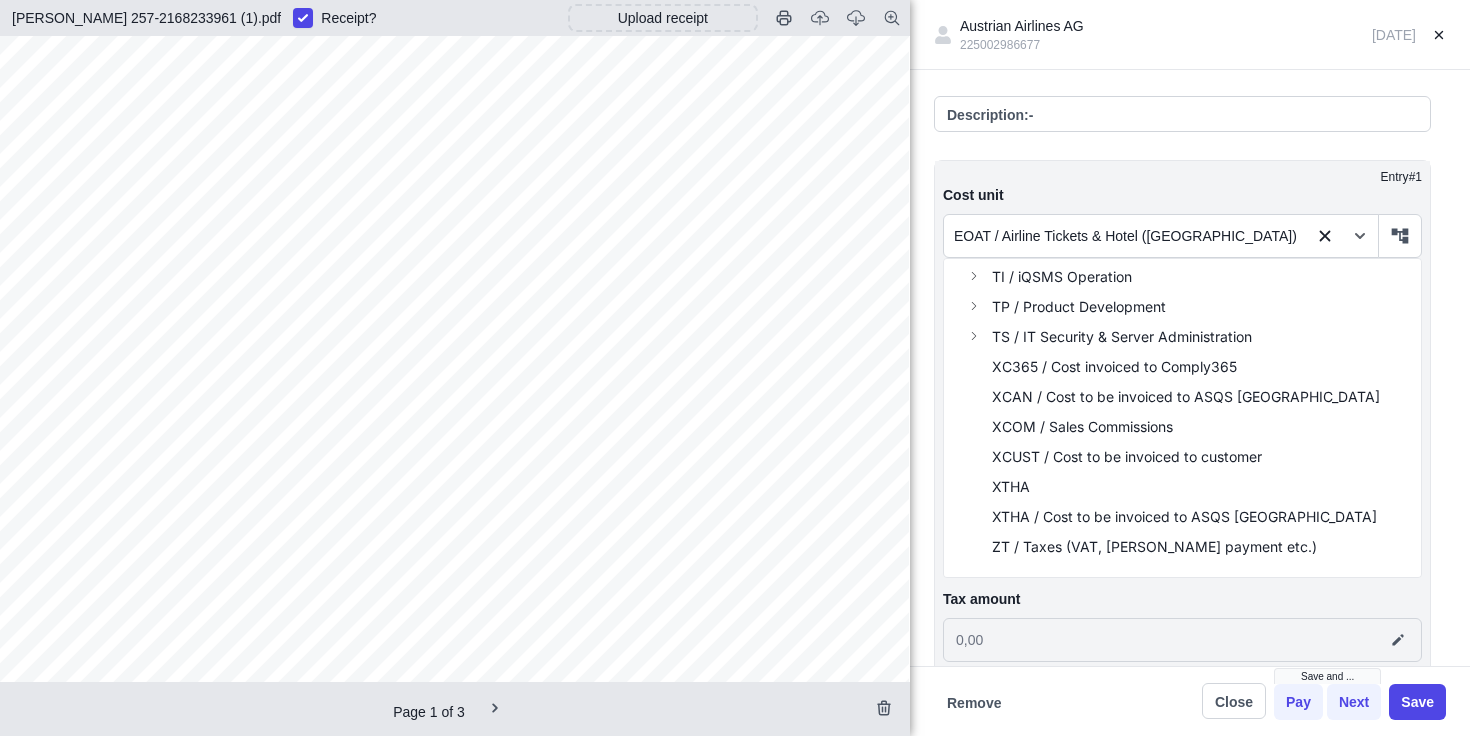 click 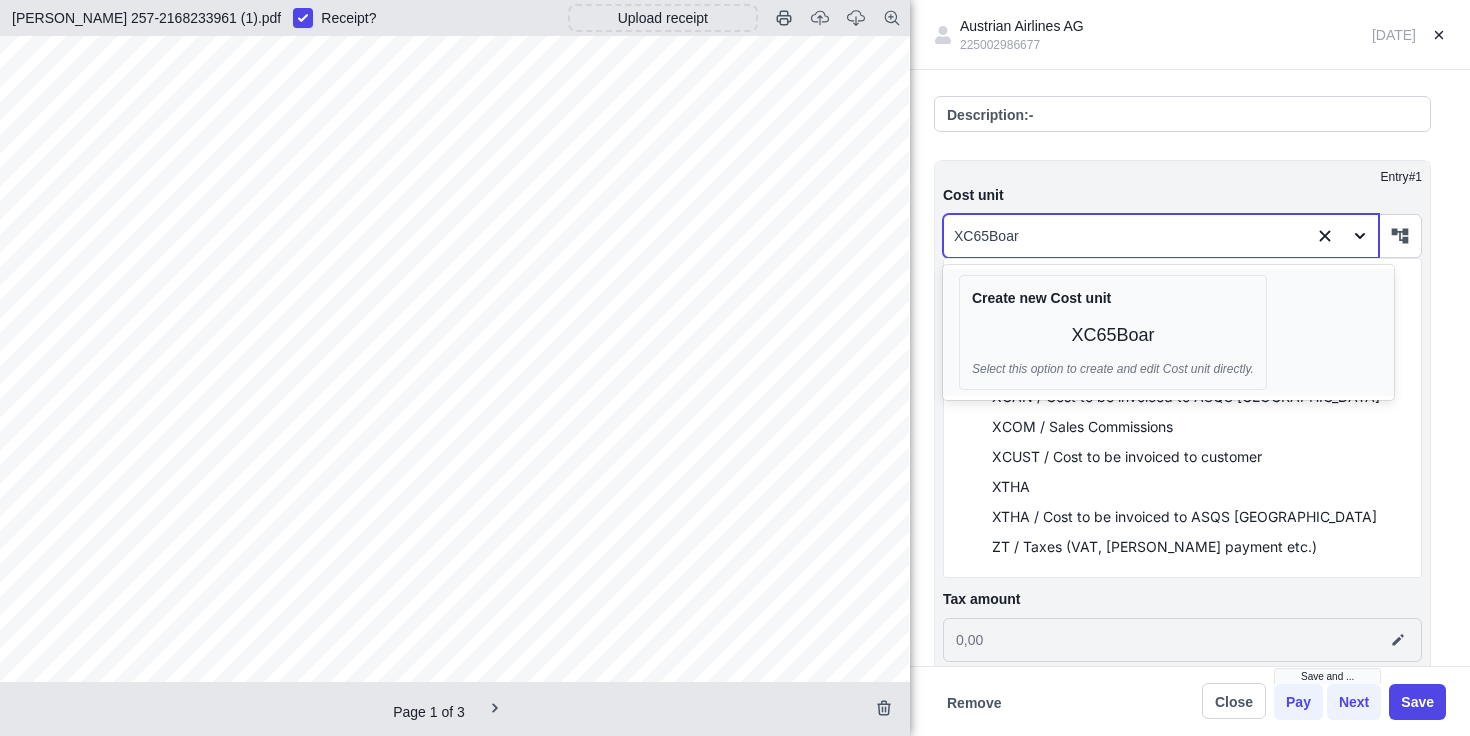 type on "XC65Board" 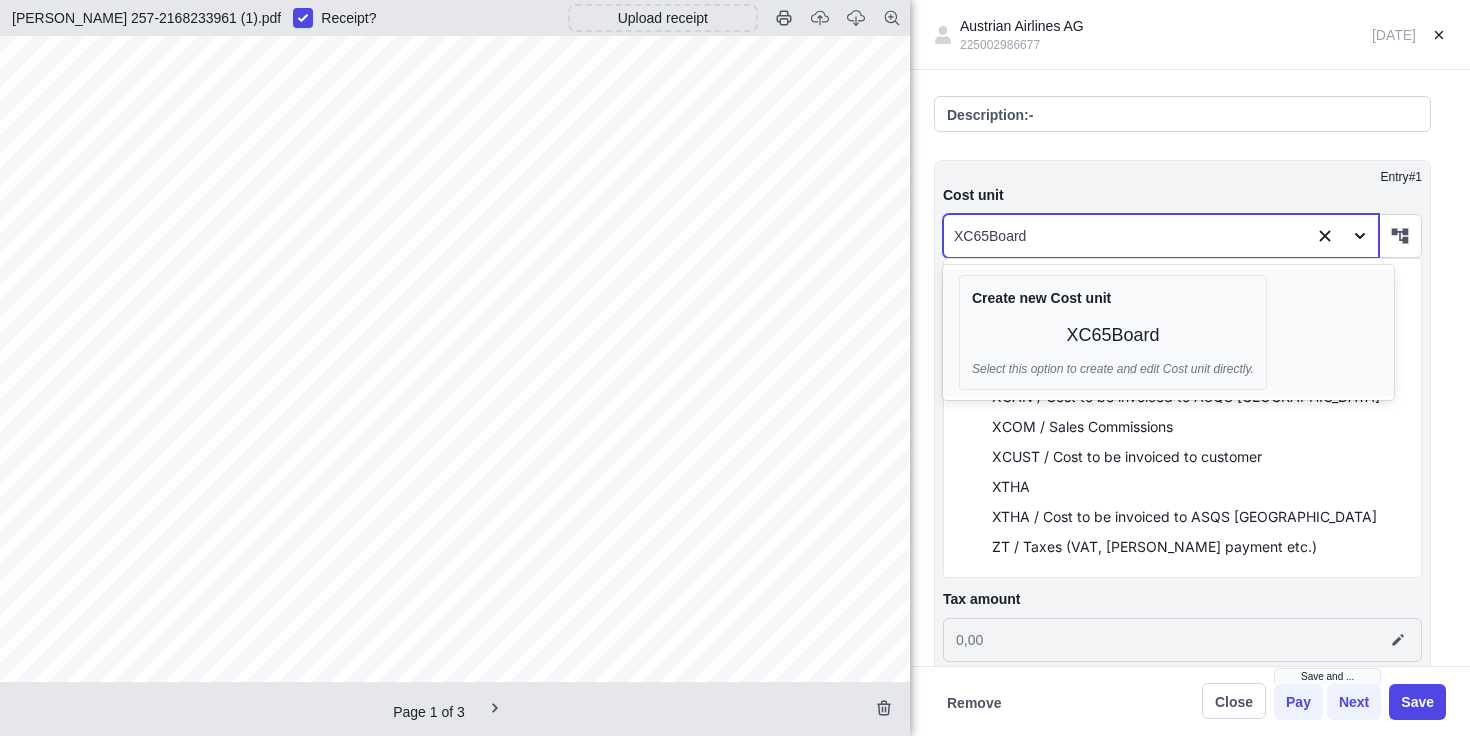 click on "XC65Board" at bounding box center [1113, 335] 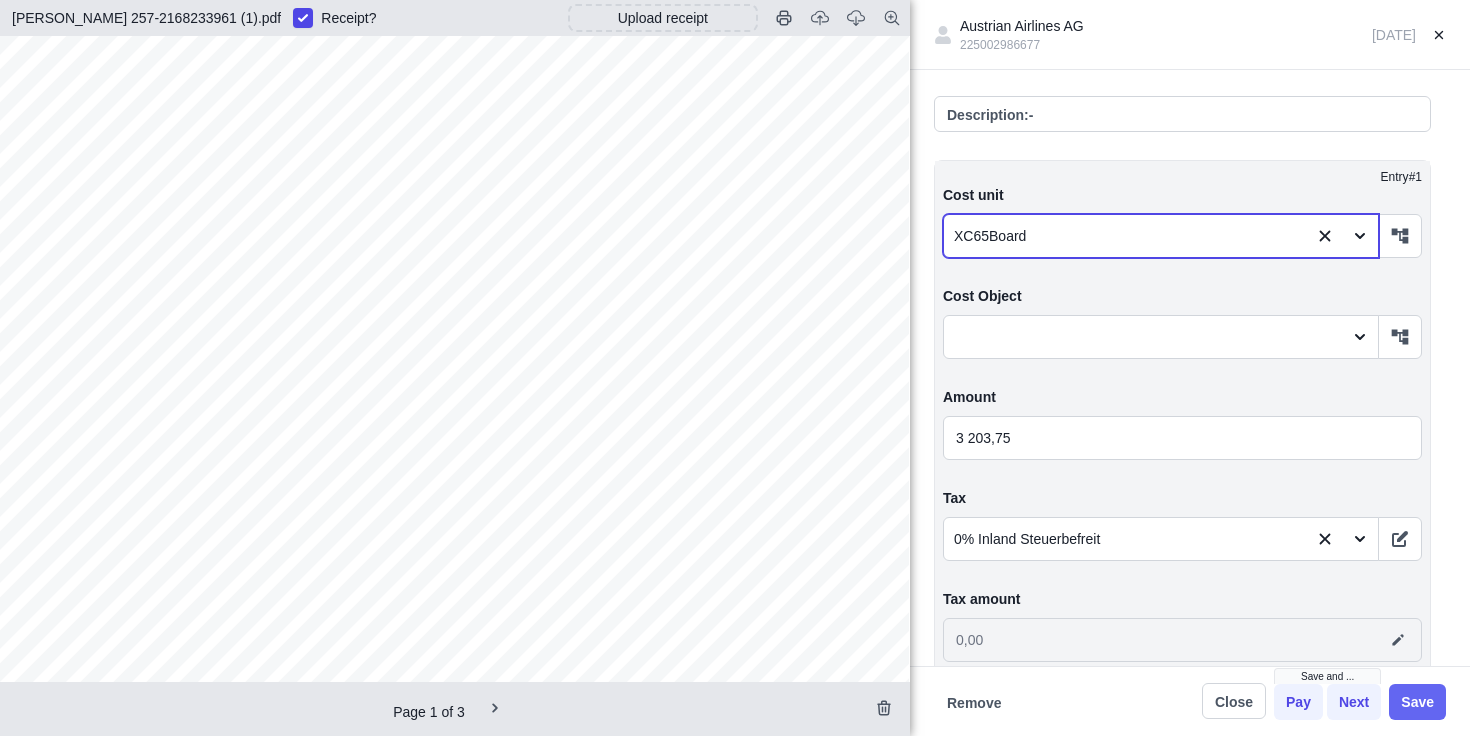 click on "Save" at bounding box center (1417, 702) 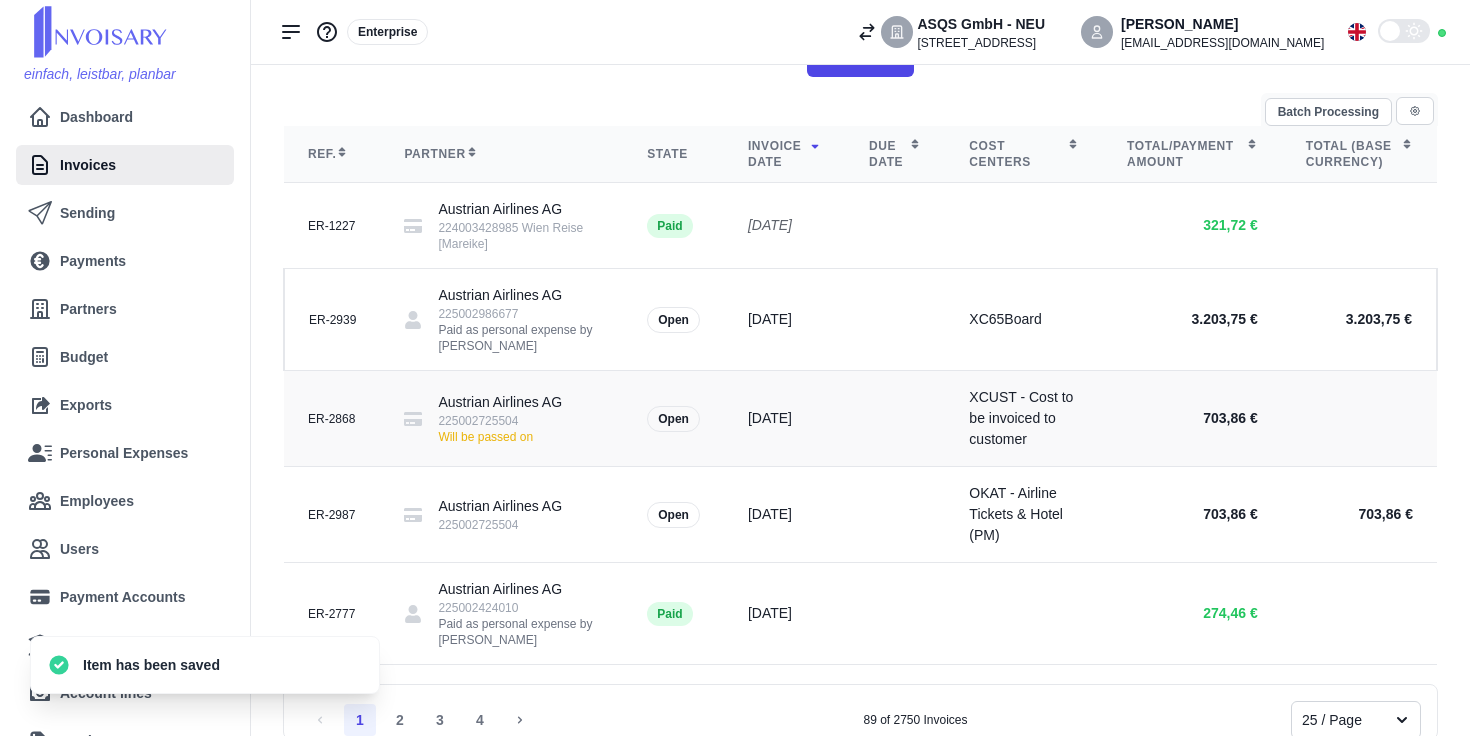 scroll, scrollTop: 385, scrollLeft: 0, axis: vertical 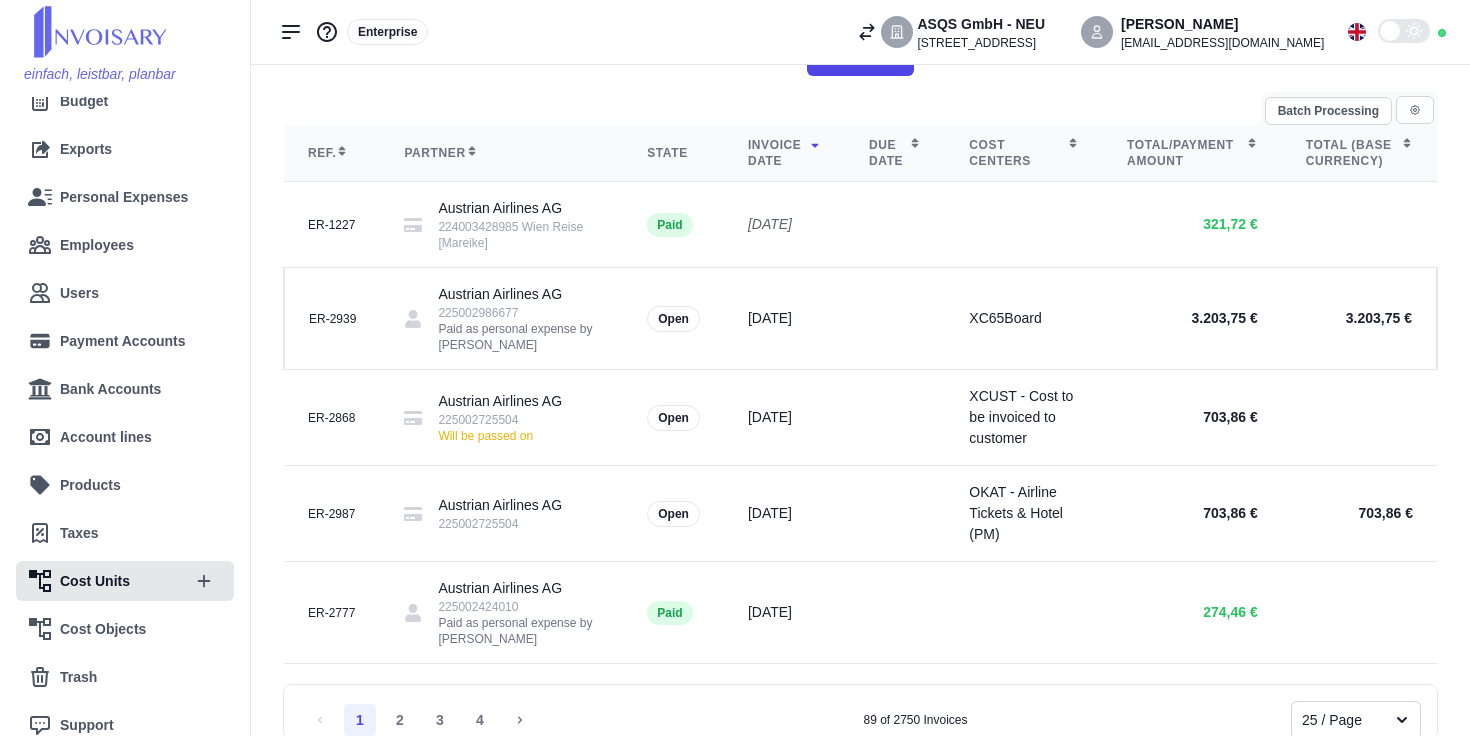 click on "Cost Units" at bounding box center (103, 581) 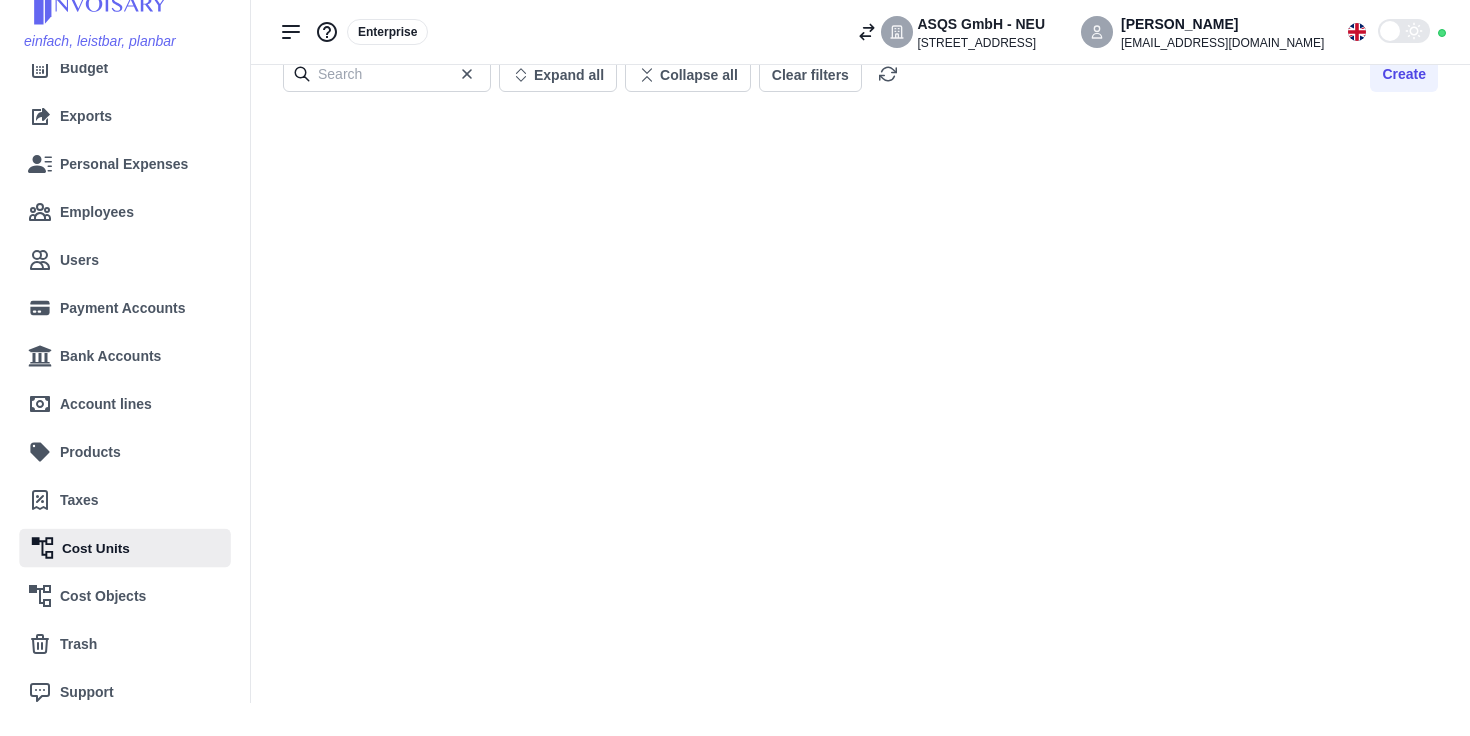 scroll, scrollTop: 349, scrollLeft: 0, axis: vertical 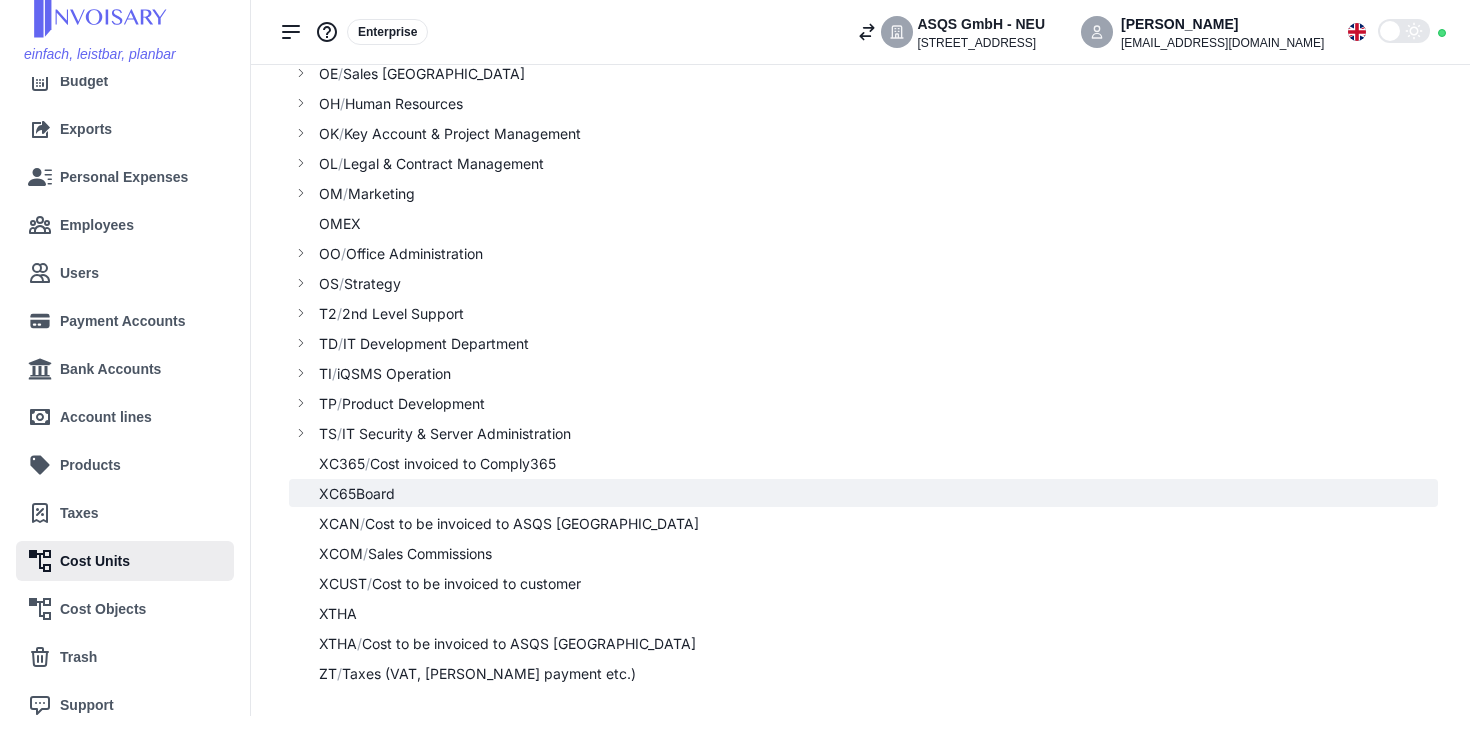click on "XC65Board" at bounding box center [357, 493] 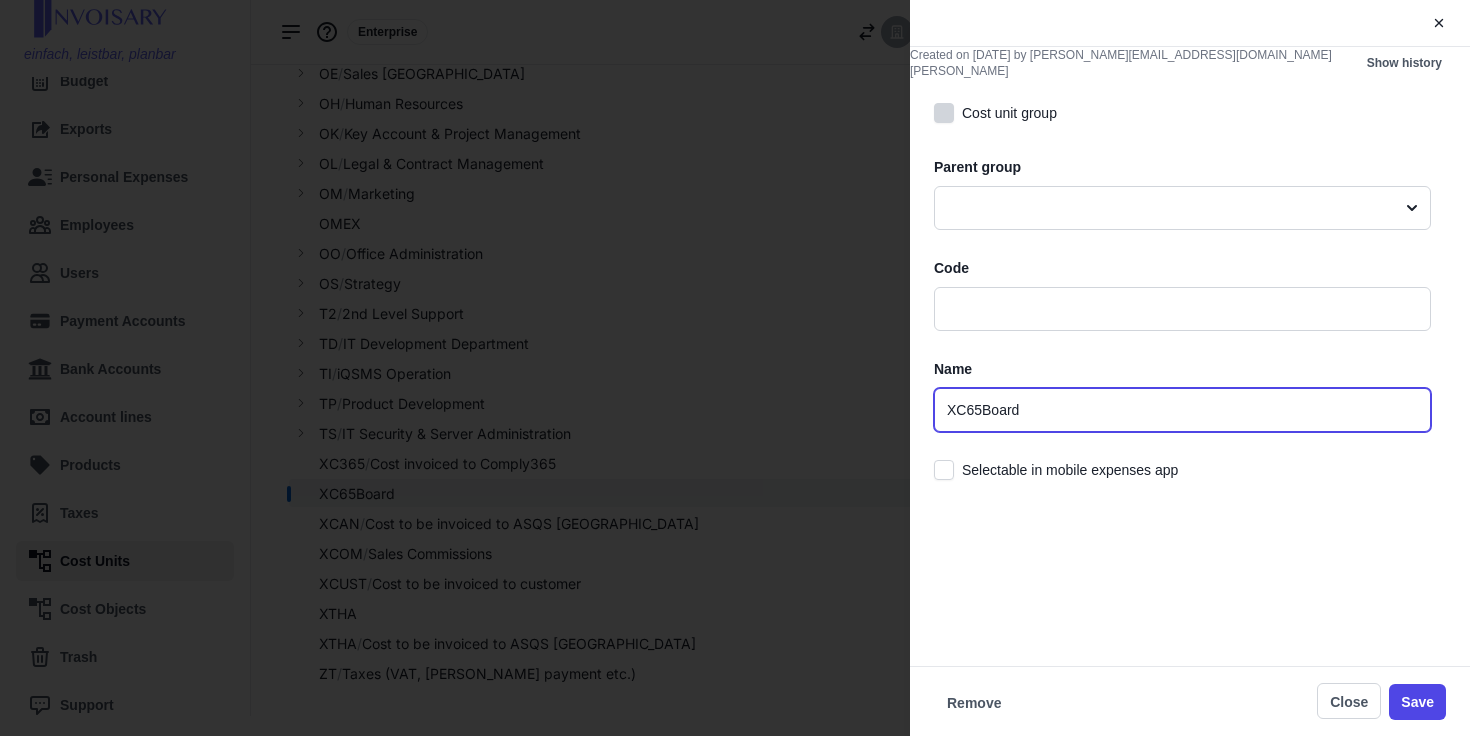 click on "XC65Board" at bounding box center (1182, 410) 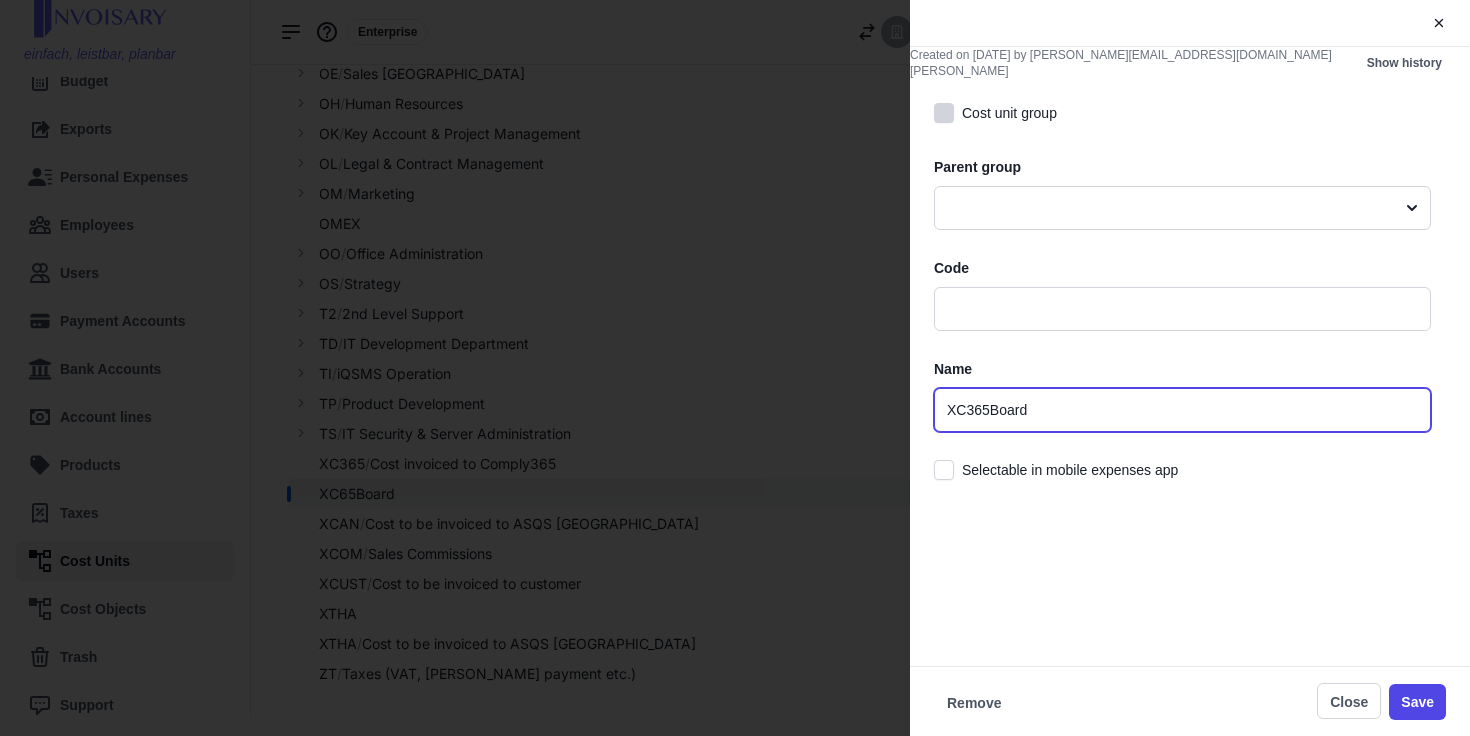 type on "XC365Board" 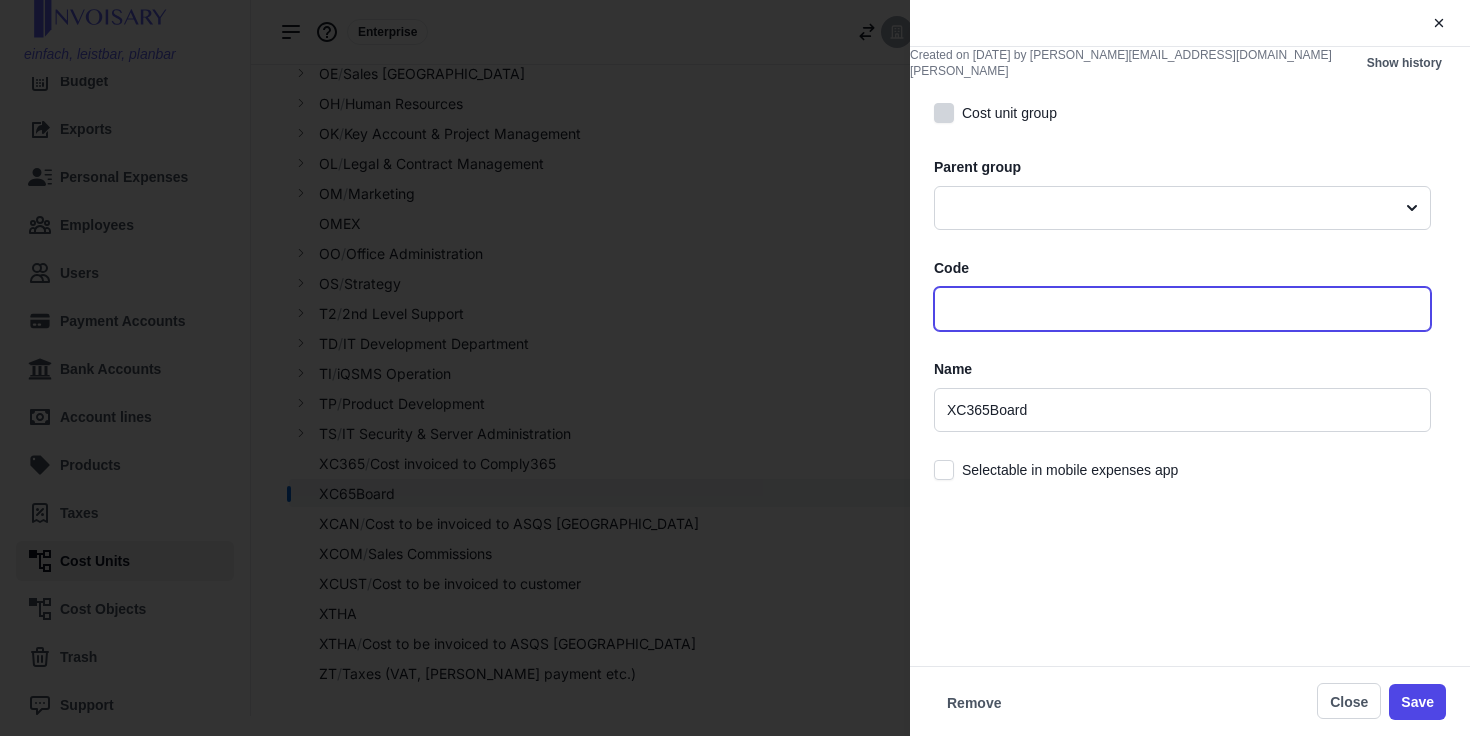 click at bounding box center (1182, 309) 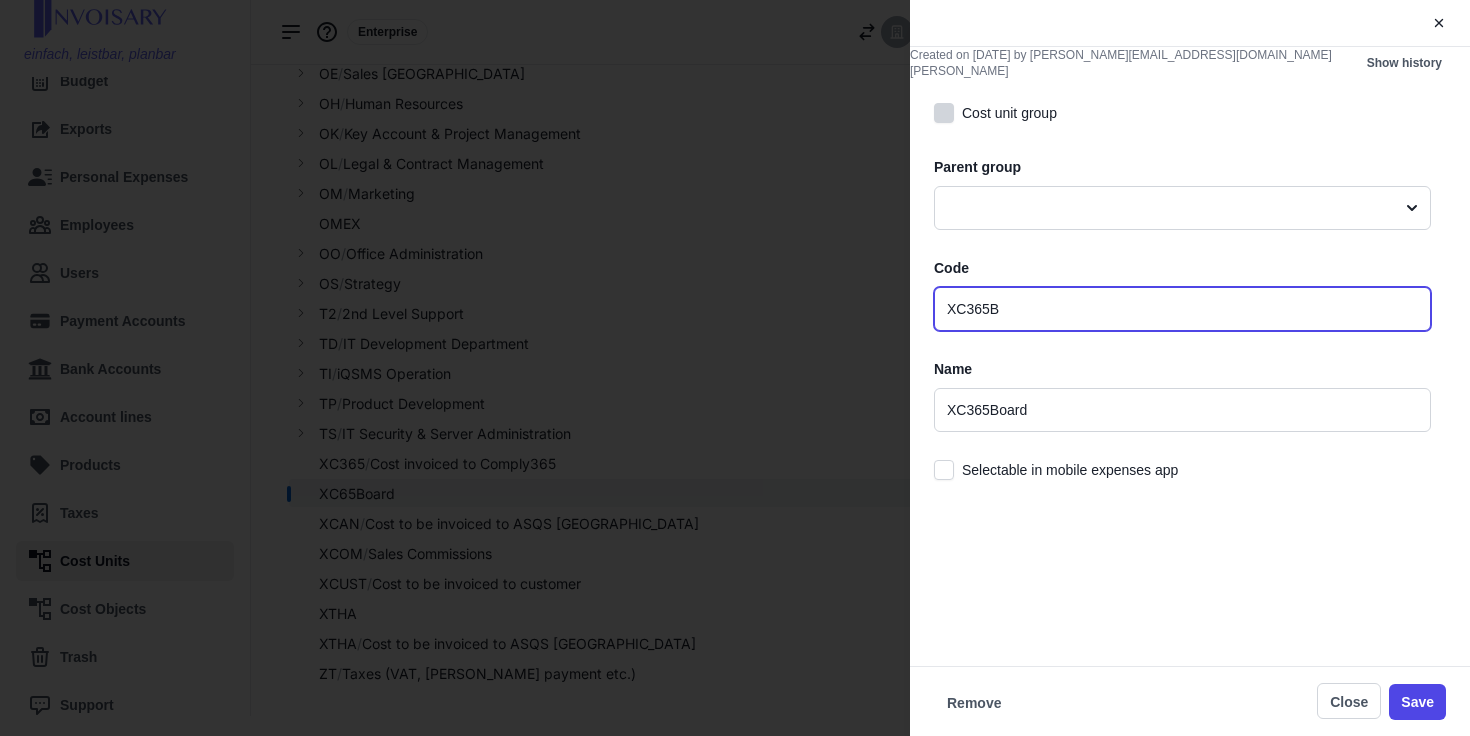 type on "XC365B" 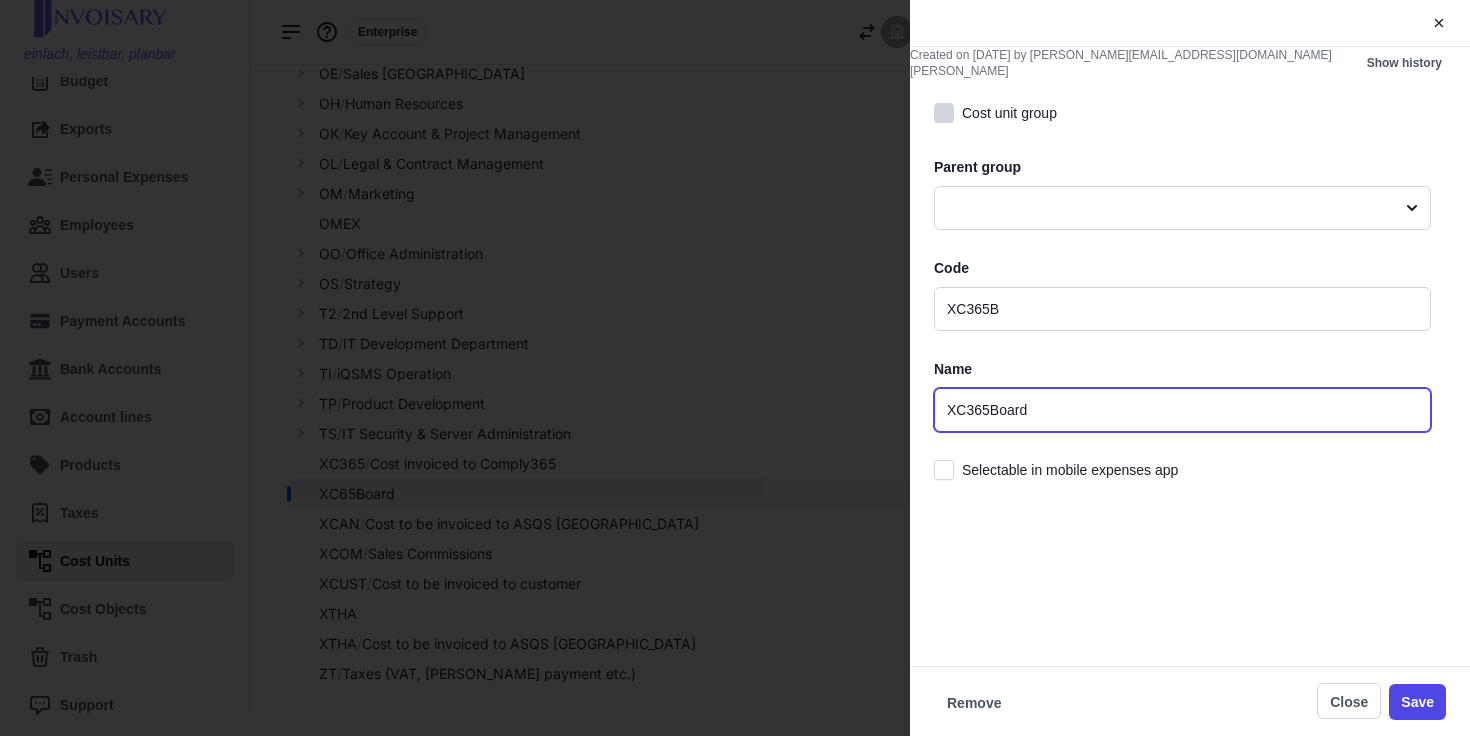 click on "XC365Board" at bounding box center (1182, 410) 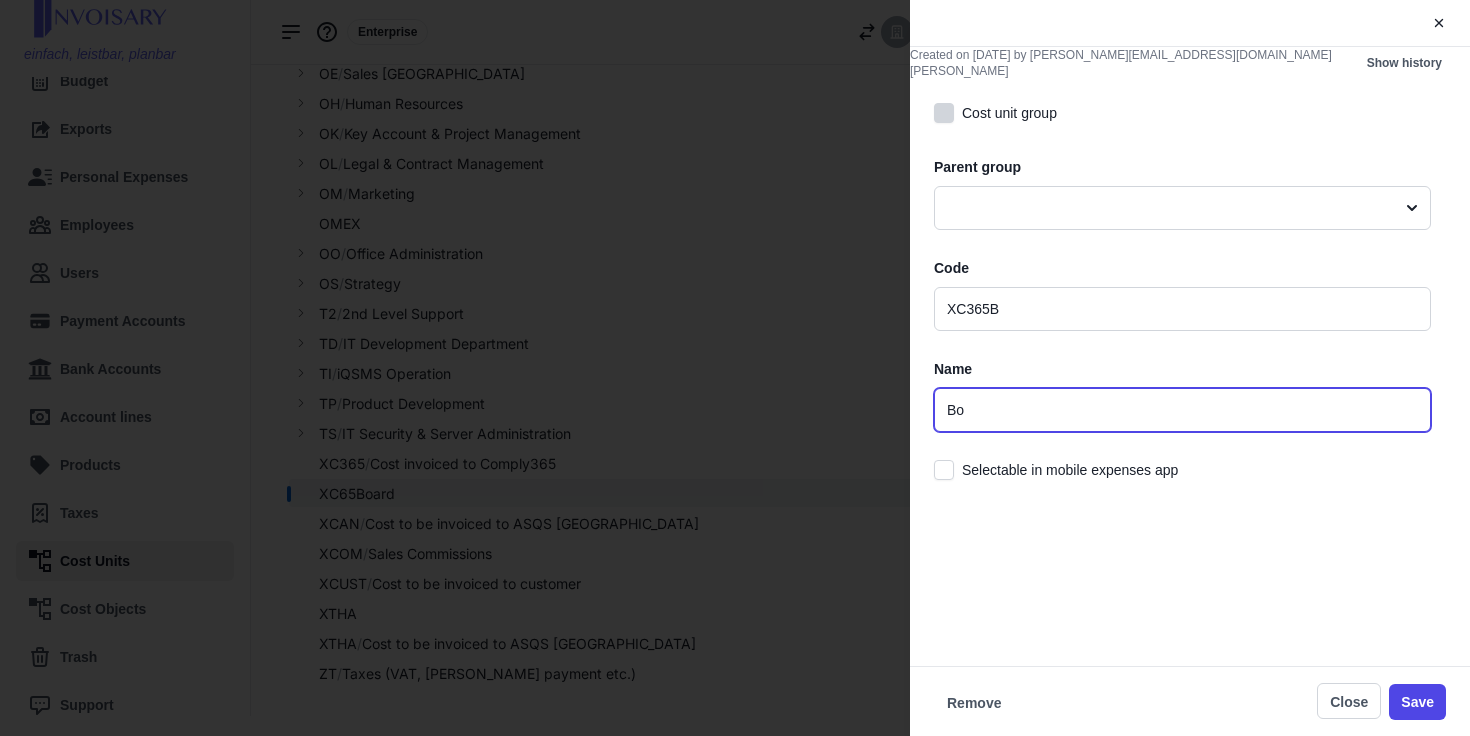 type on "B" 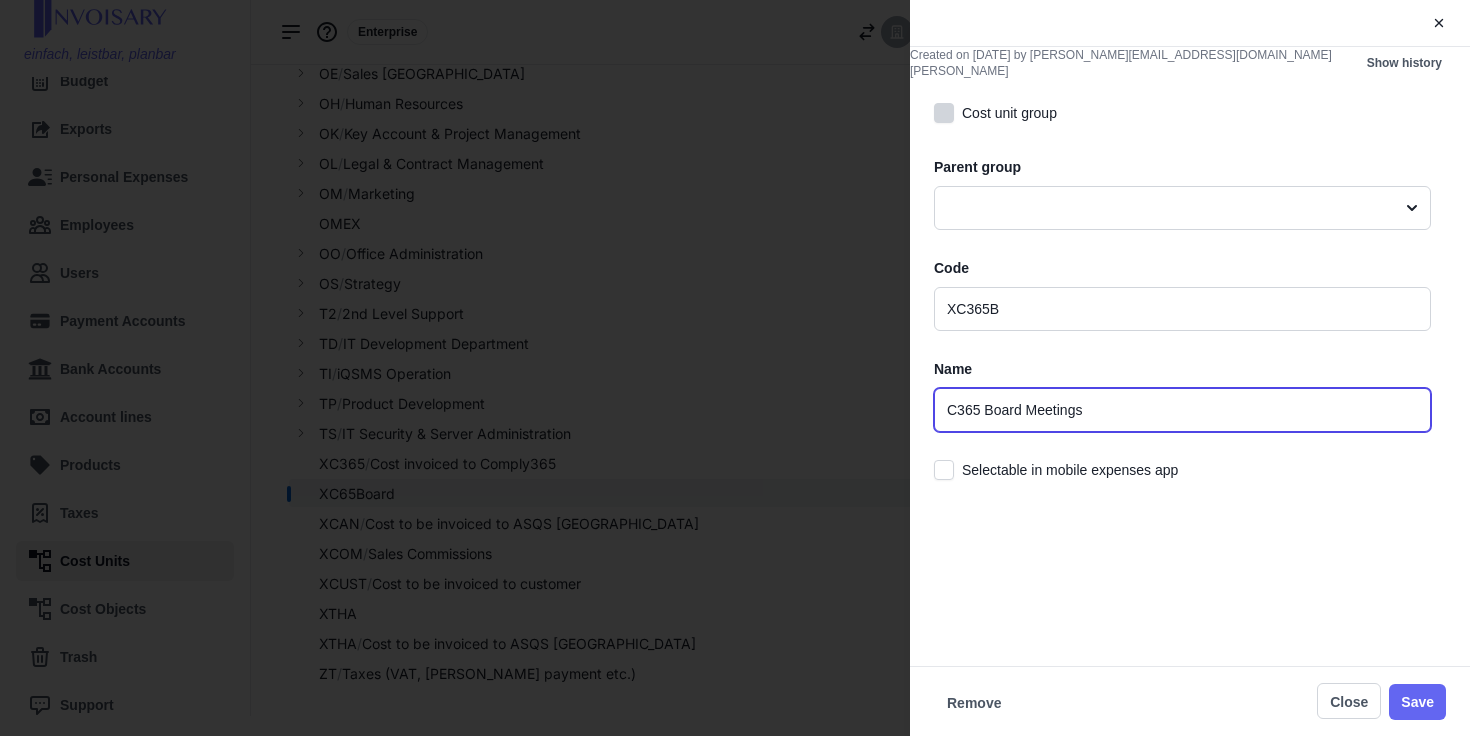 type on "C365 Board Meetings" 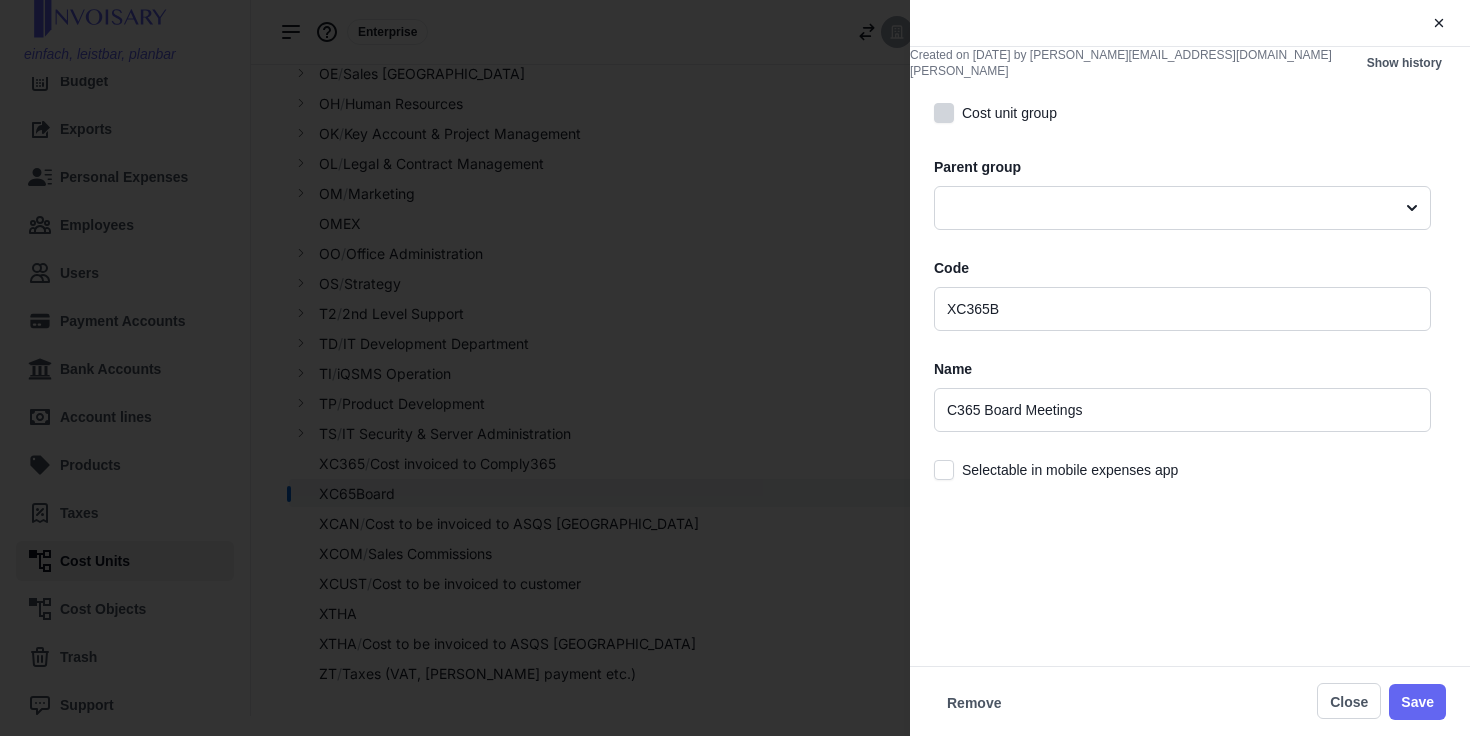 click on "Save" at bounding box center (1417, 702) 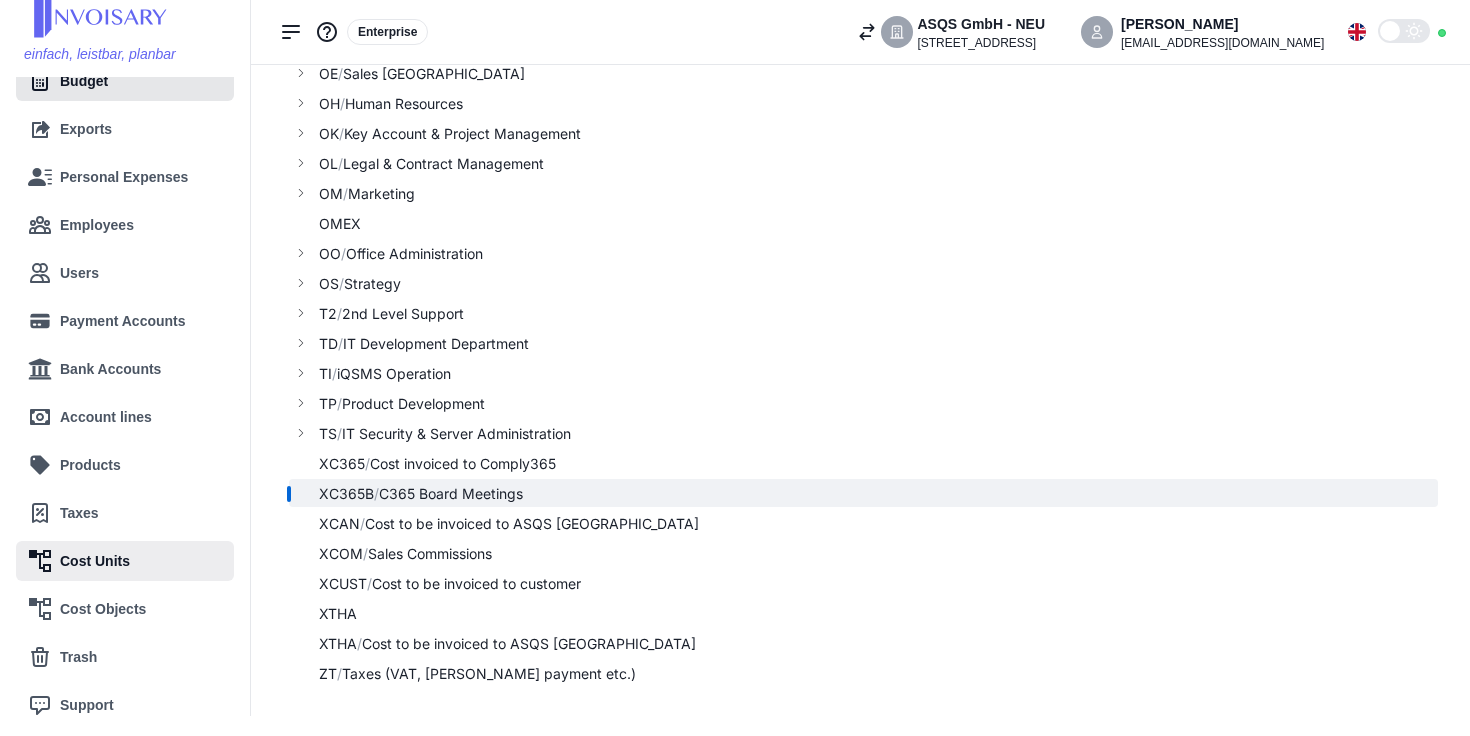 click on "Budget" at bounding box center (125, 81) 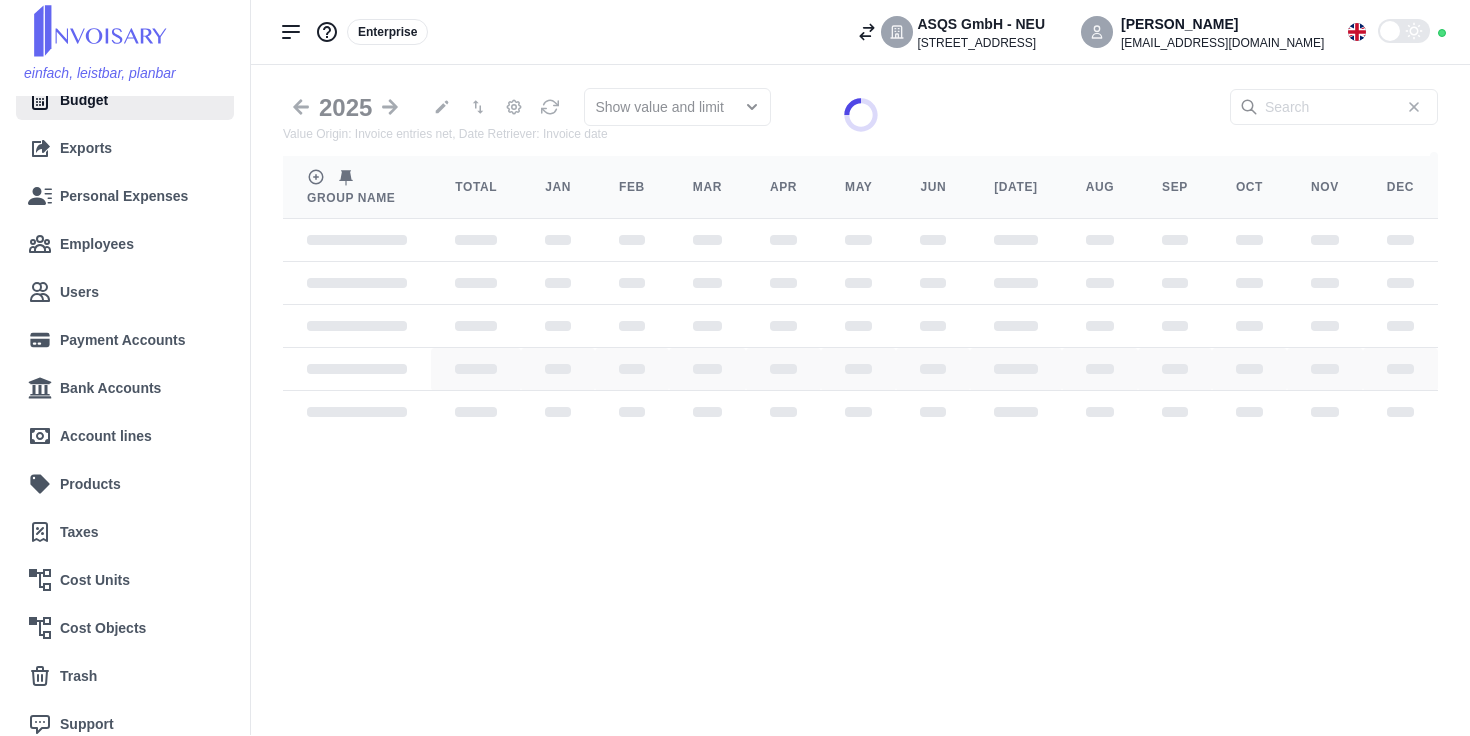 scroll, scrollTop: 0, scrollLeft: 0, axis: both 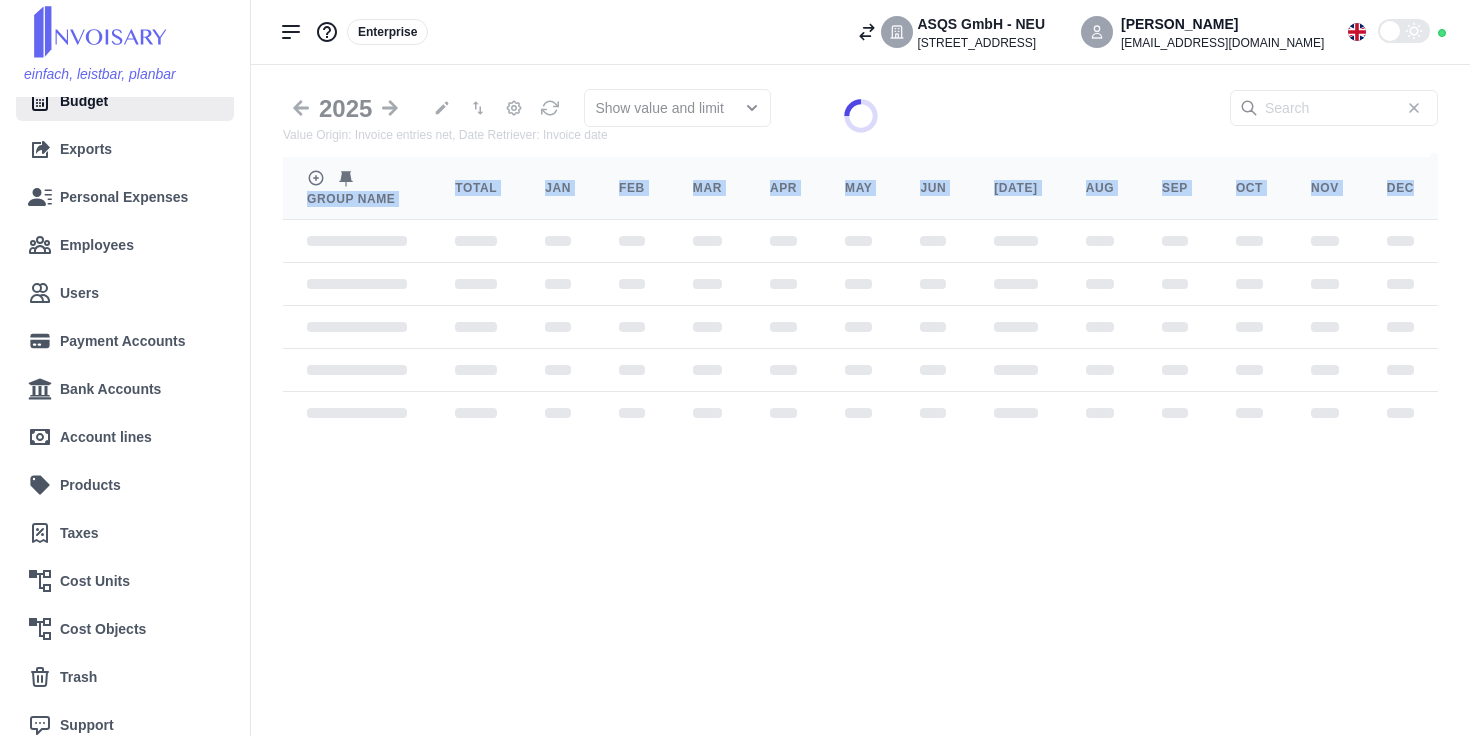 drag, startPoint x: 453, startPoint y: 390, endPoint x: 909, endPoint y: 569, distance: 489.87448 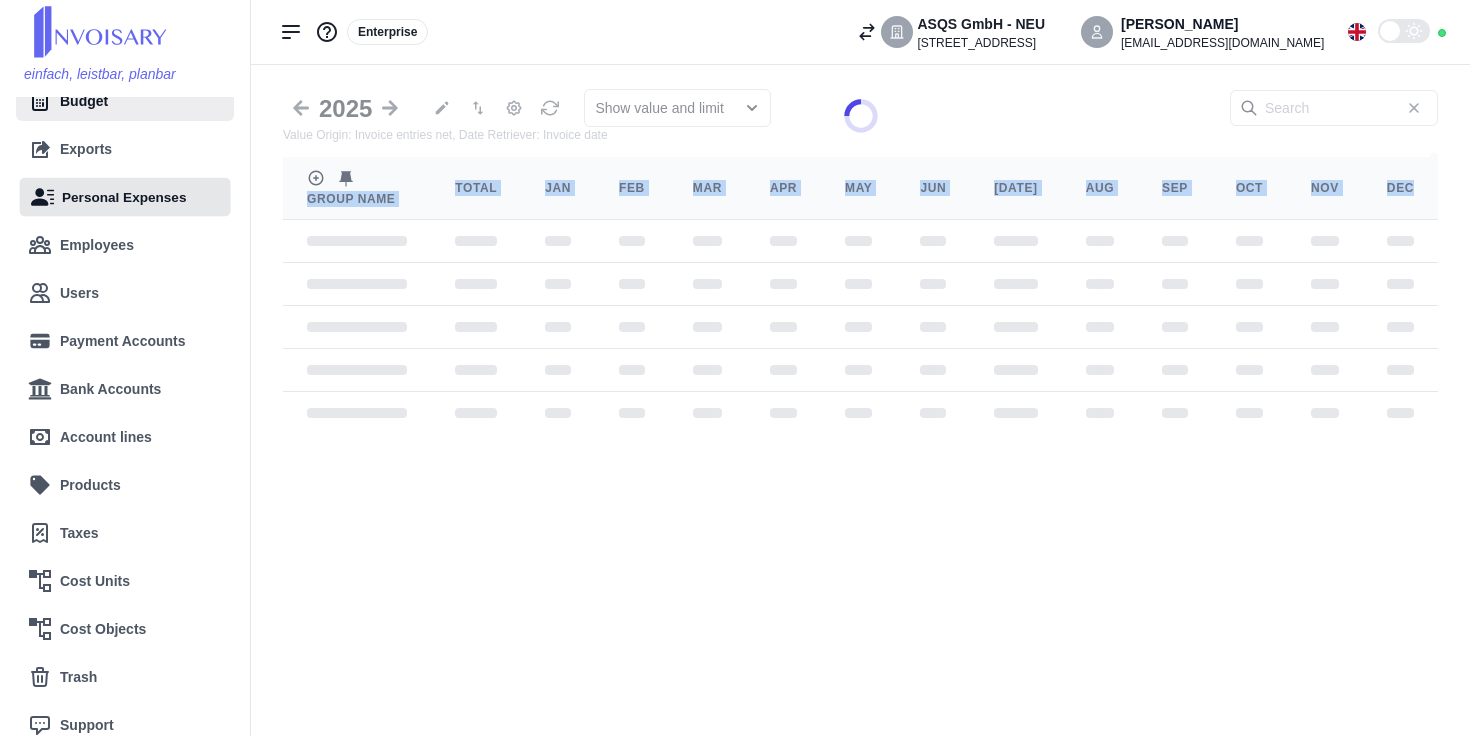 click on "Personal Expenses" at bounding box center (124, 197) 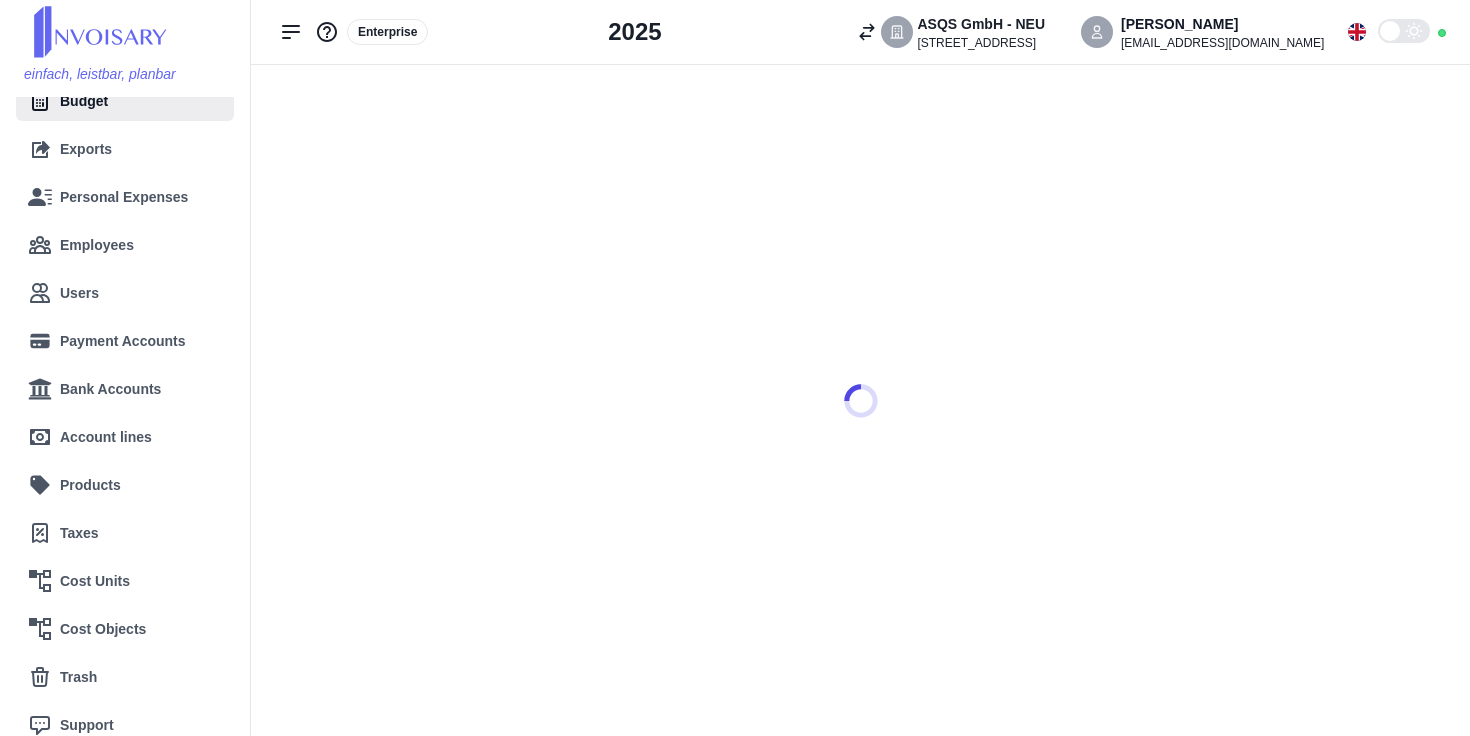 scroll, scrollTop: 0, scrollLeft: 0, axis: both 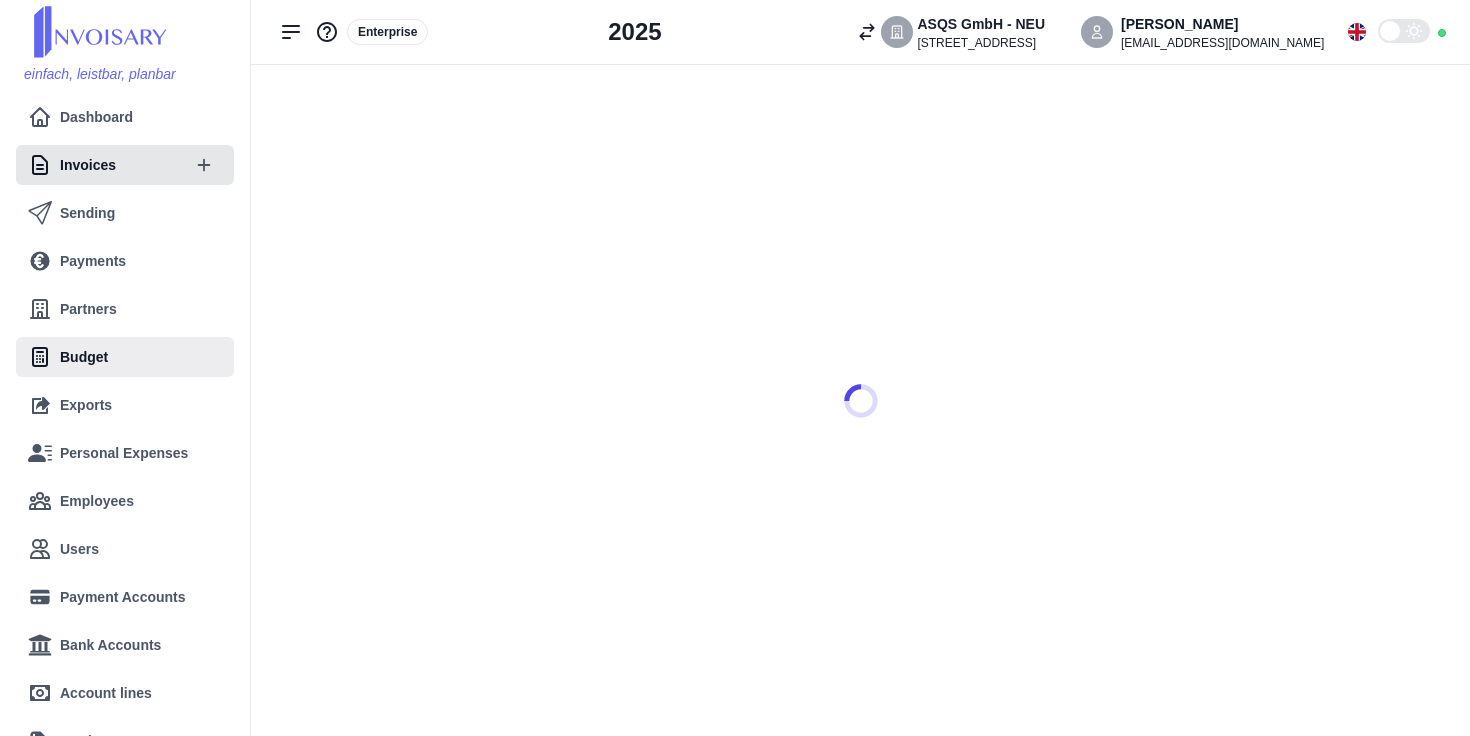 click on "Invoices" at bounding box center [88, 165] 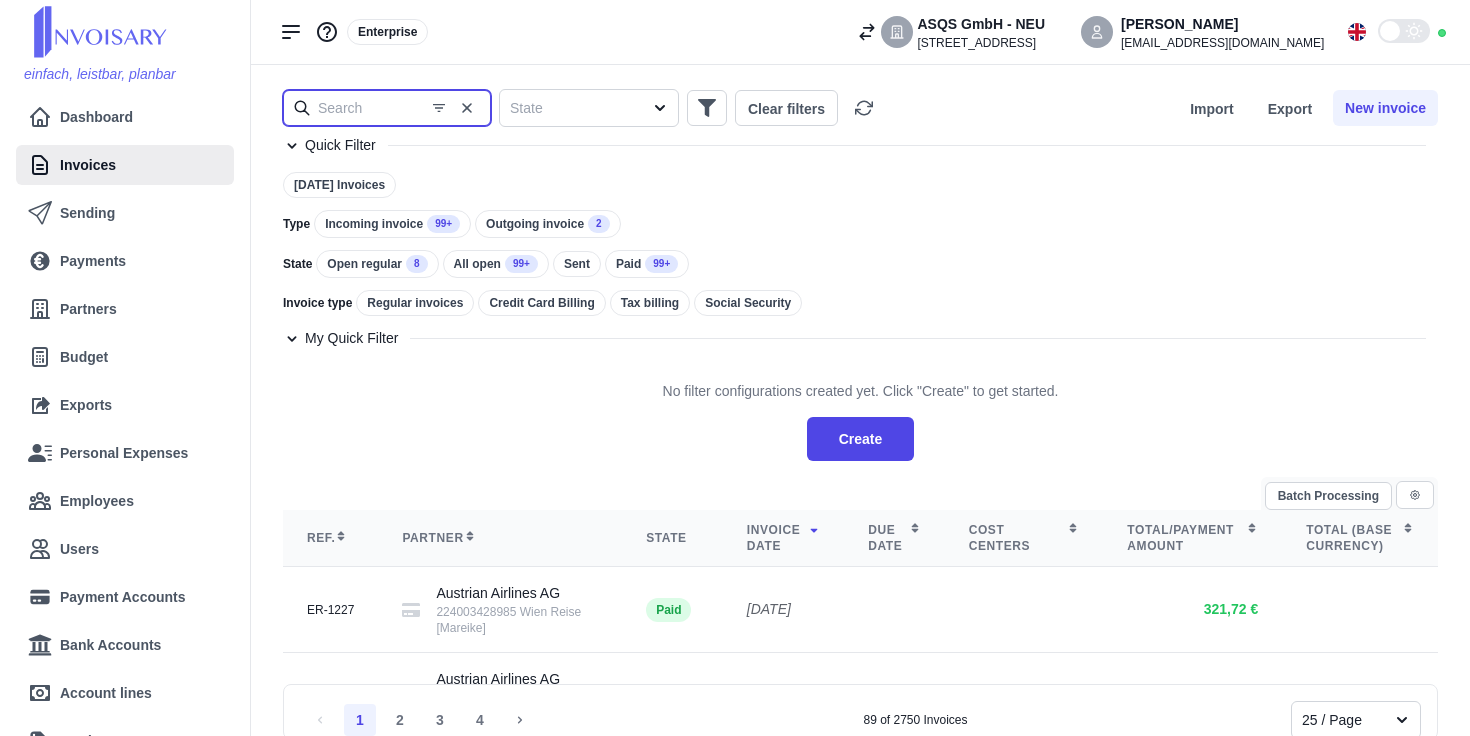 click at bounding box center (387, 108) 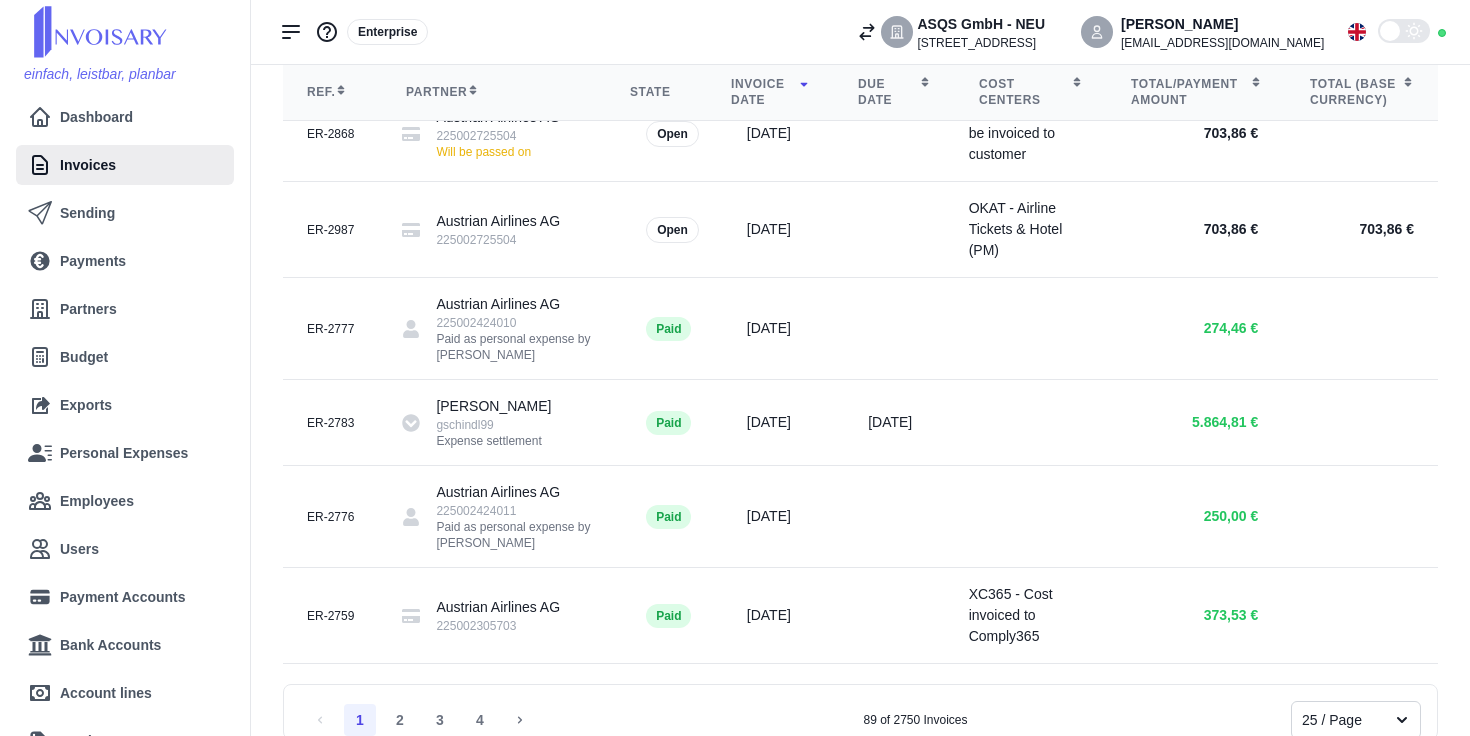 scroll, scrollTop: 671, scrollLeft: 0, axis: vertical 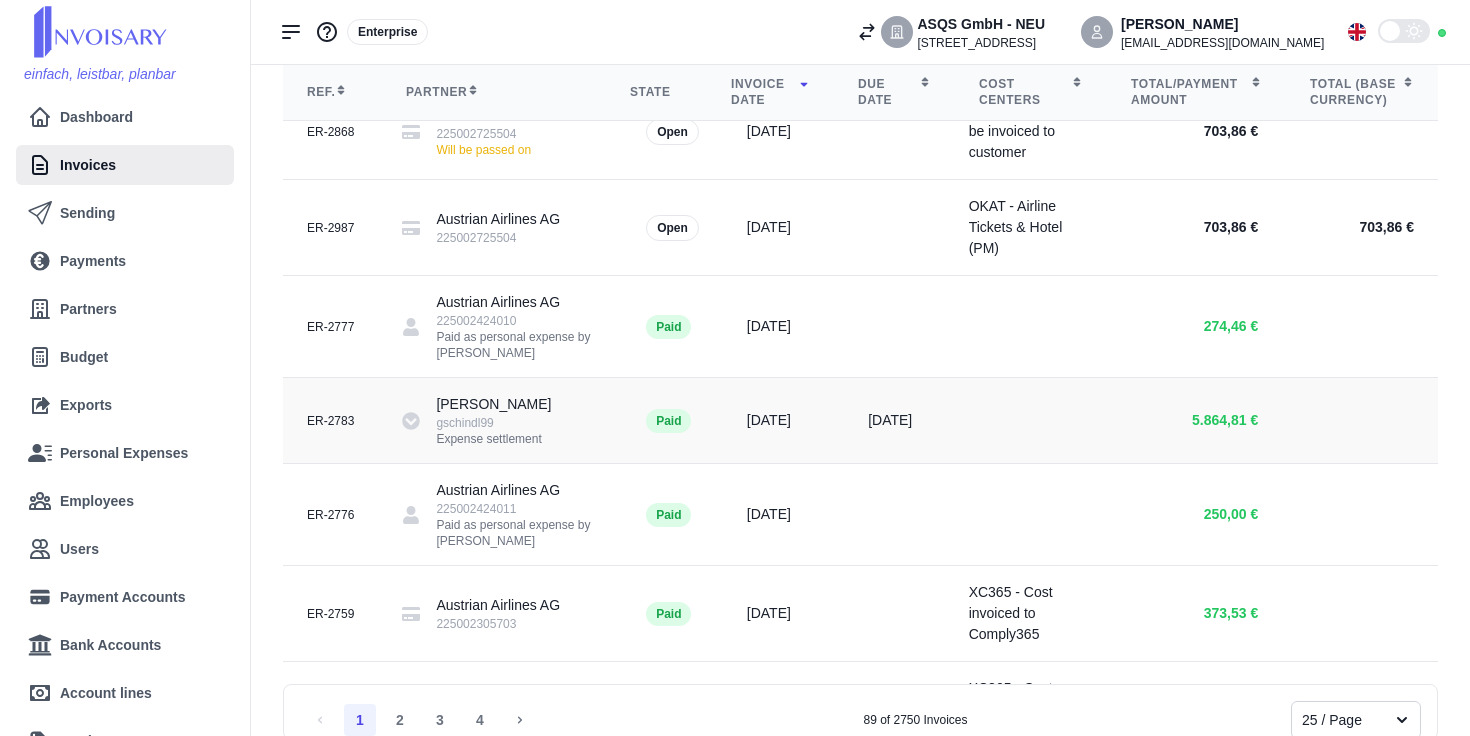 click on "[PERSON_NAME] gschindl99 Expense settlement" at bounding box center (517, 420) 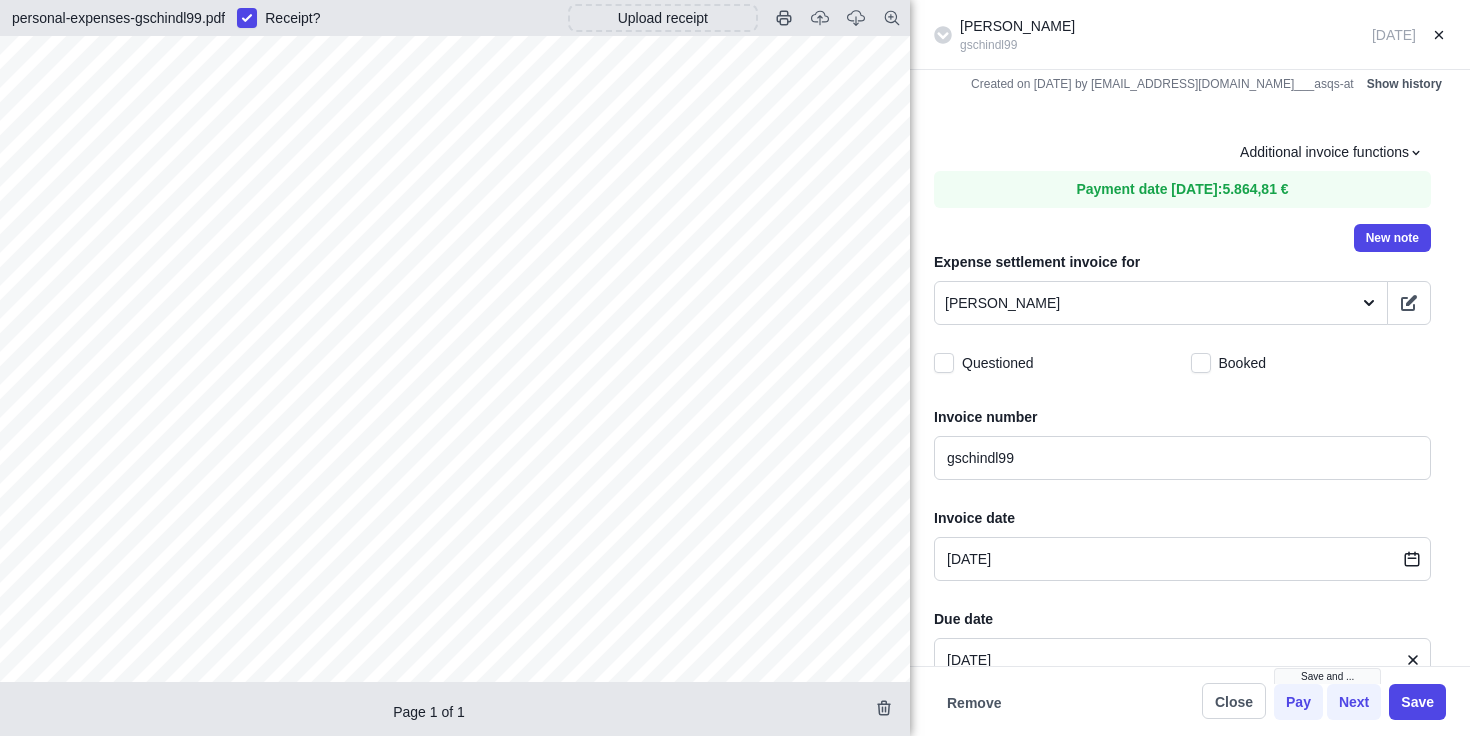 click 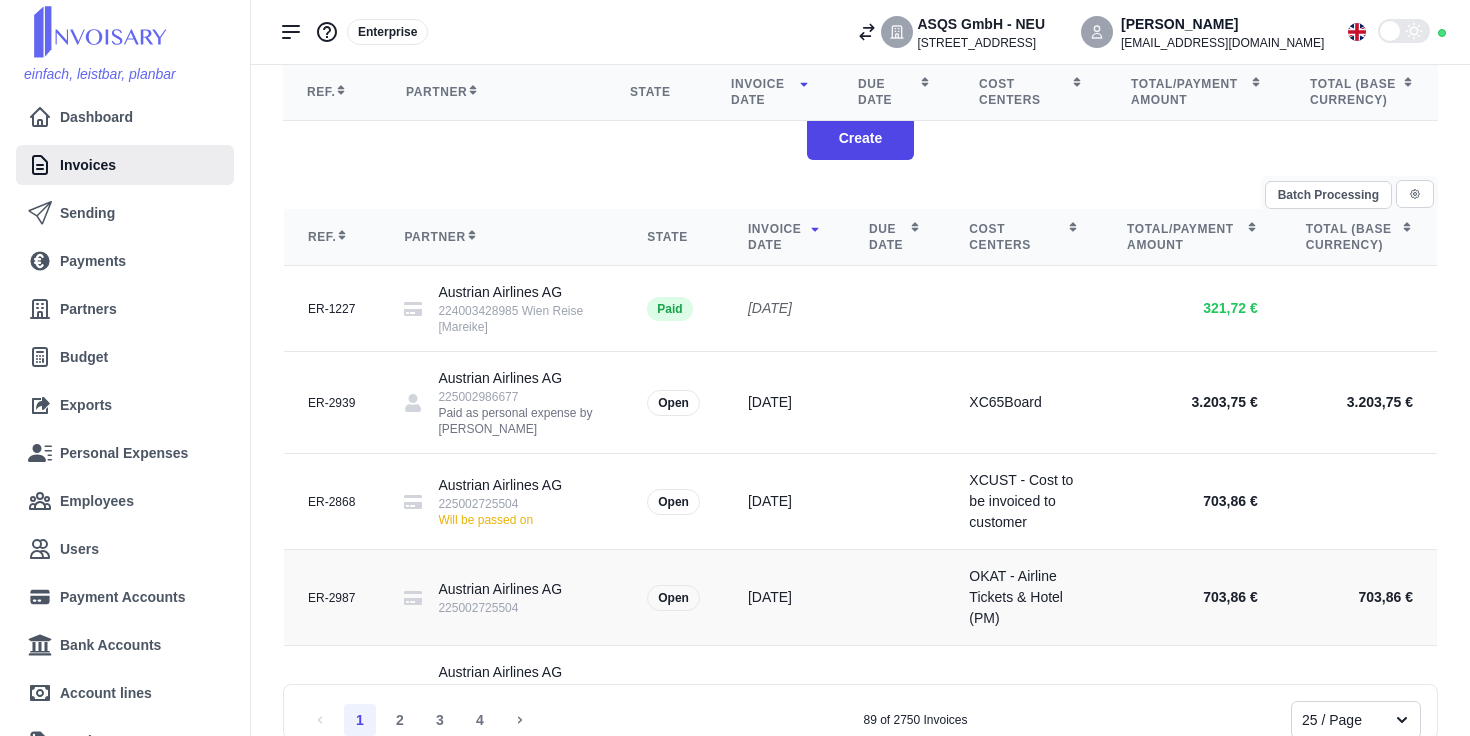 scroll, scrollTop: 0, scrollLeft: 0, axis: both 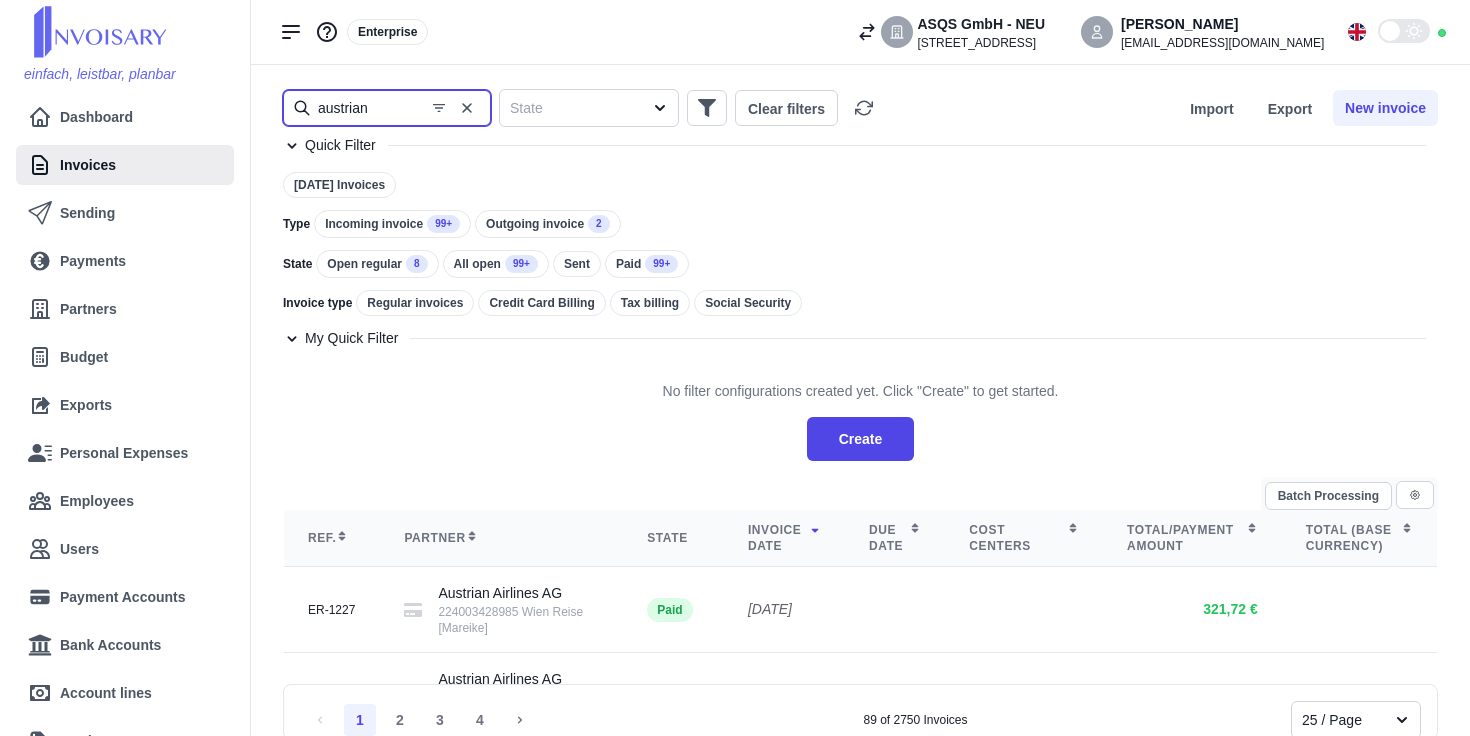 click on "austrian" at bounding box center [387, 108] 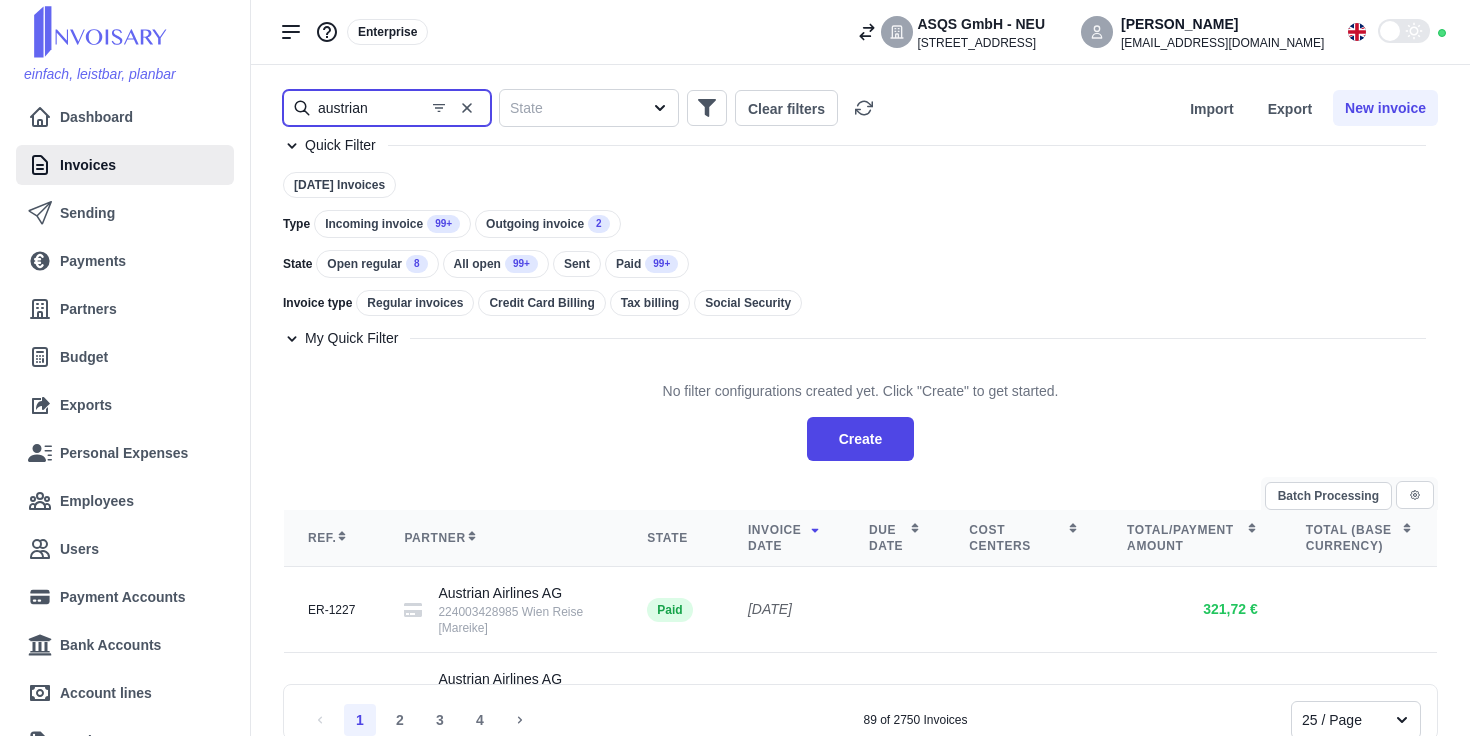 click on "austrian" at bounding box center [387, 108] 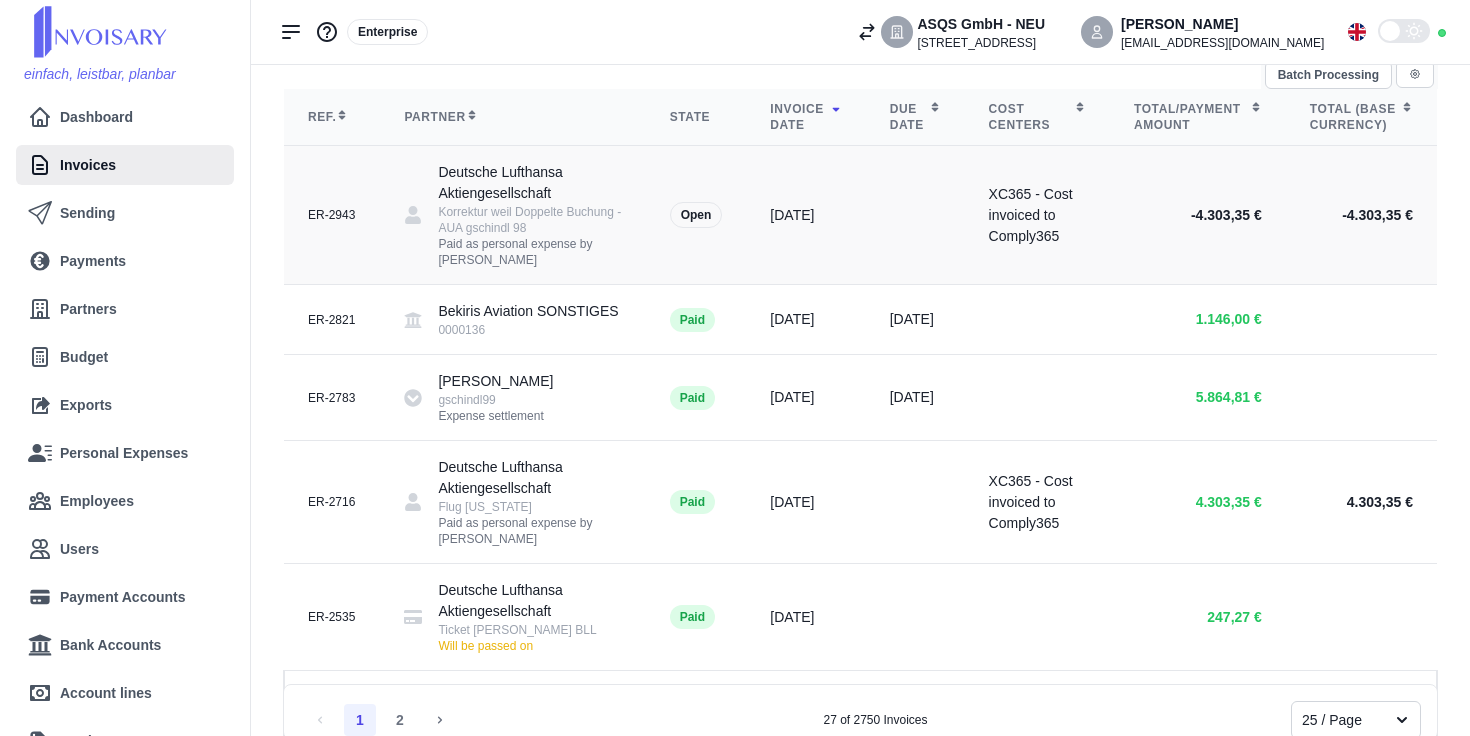 scroll, scrollTop: 443, scrollLeft: 0, axis: vertical 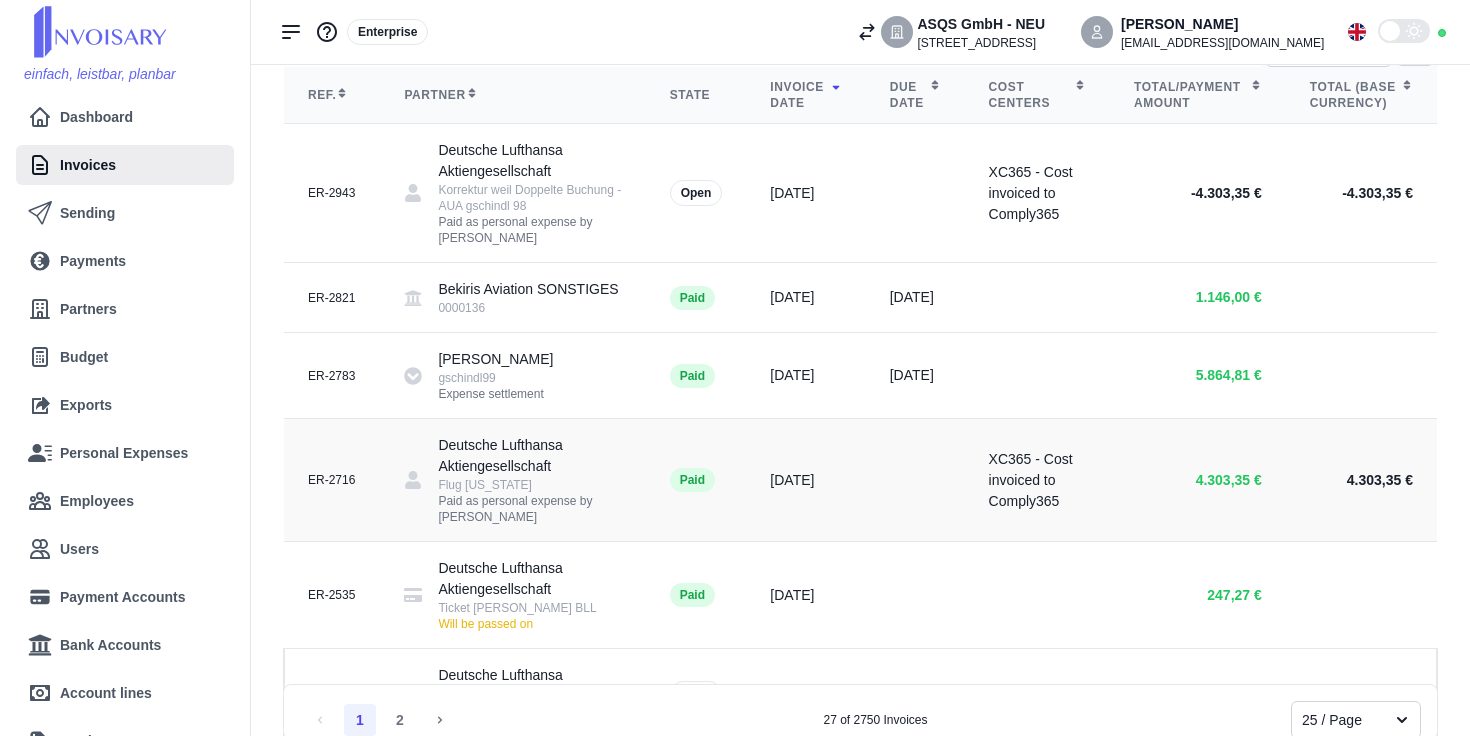 click on "Paid as personal expense by [PERSON_NAME]" at bounding box center [529, 509] 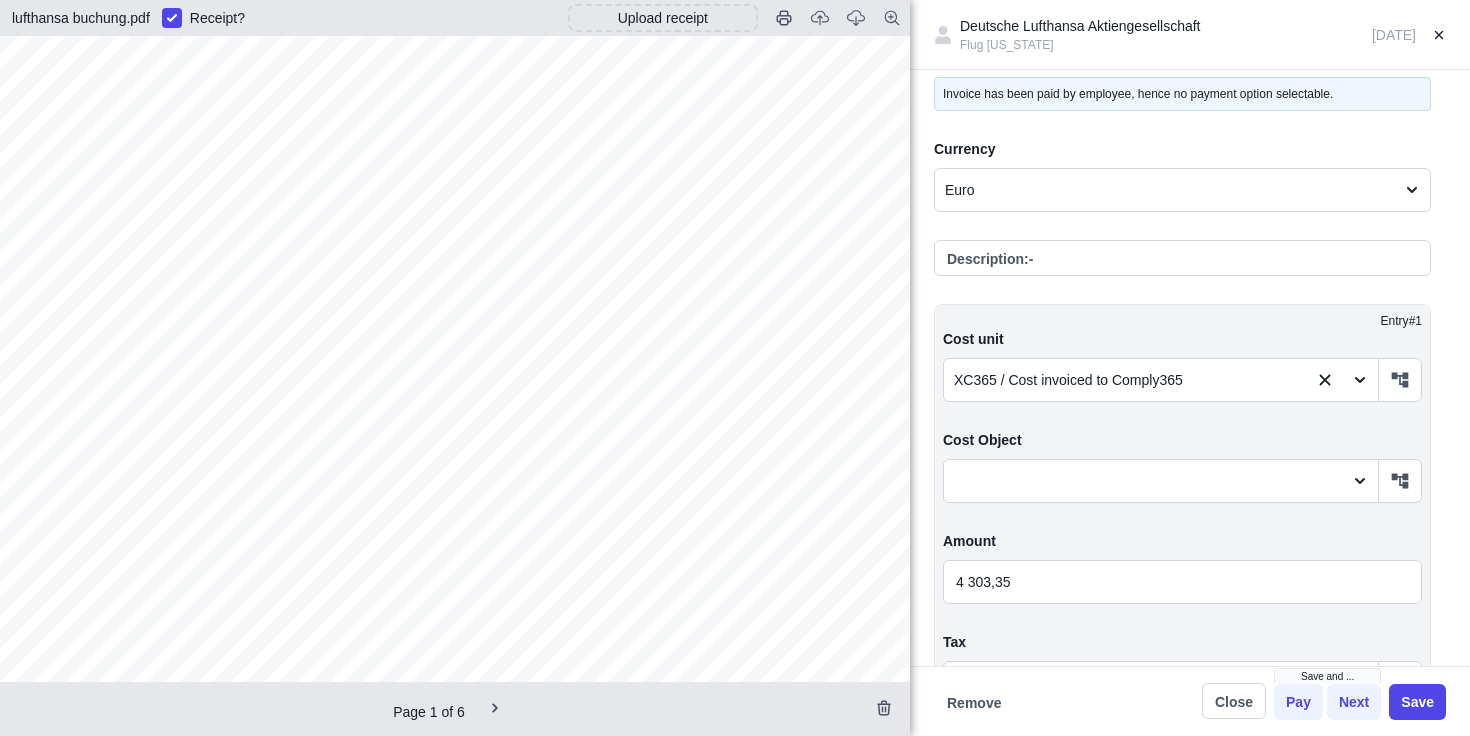 scroll, scrollTop: 735, scrollLeft: 0, axis: vertical 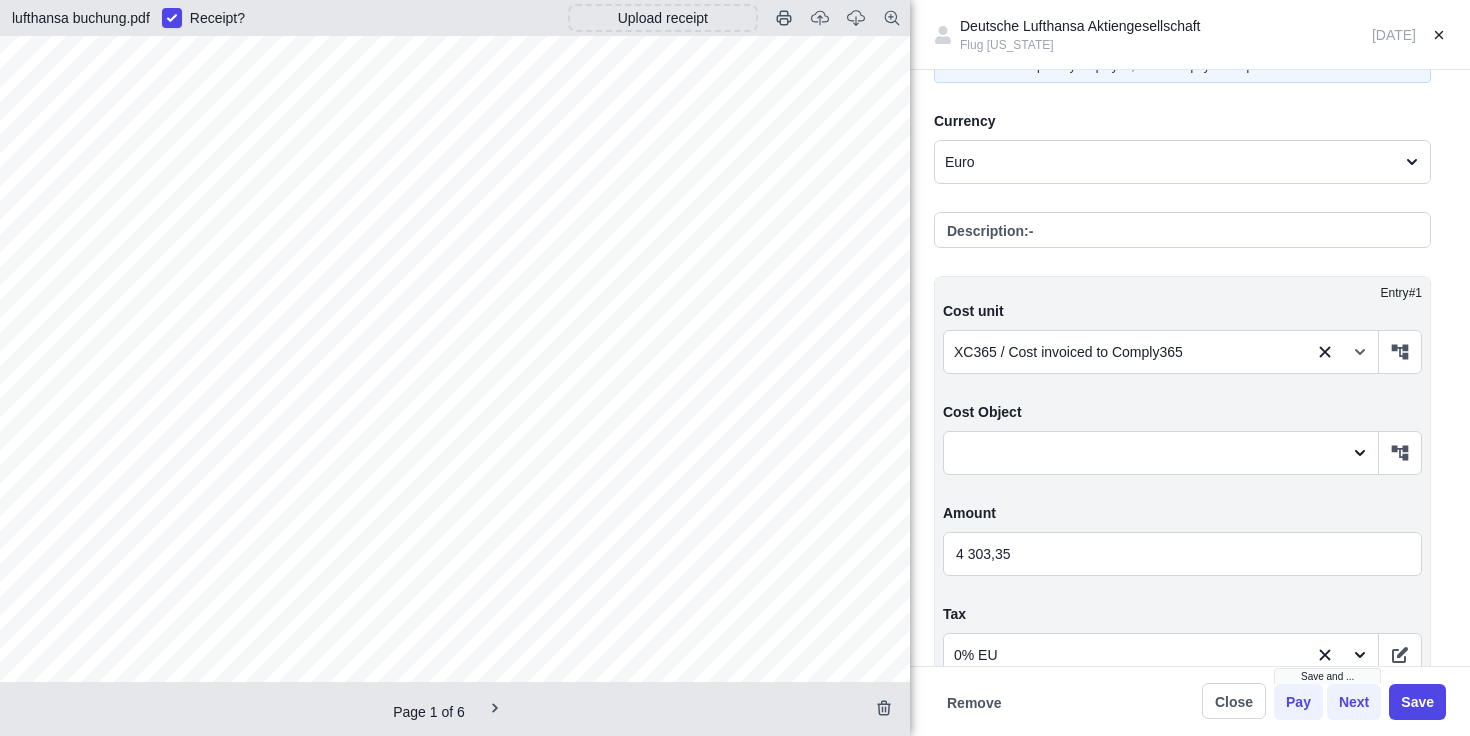click 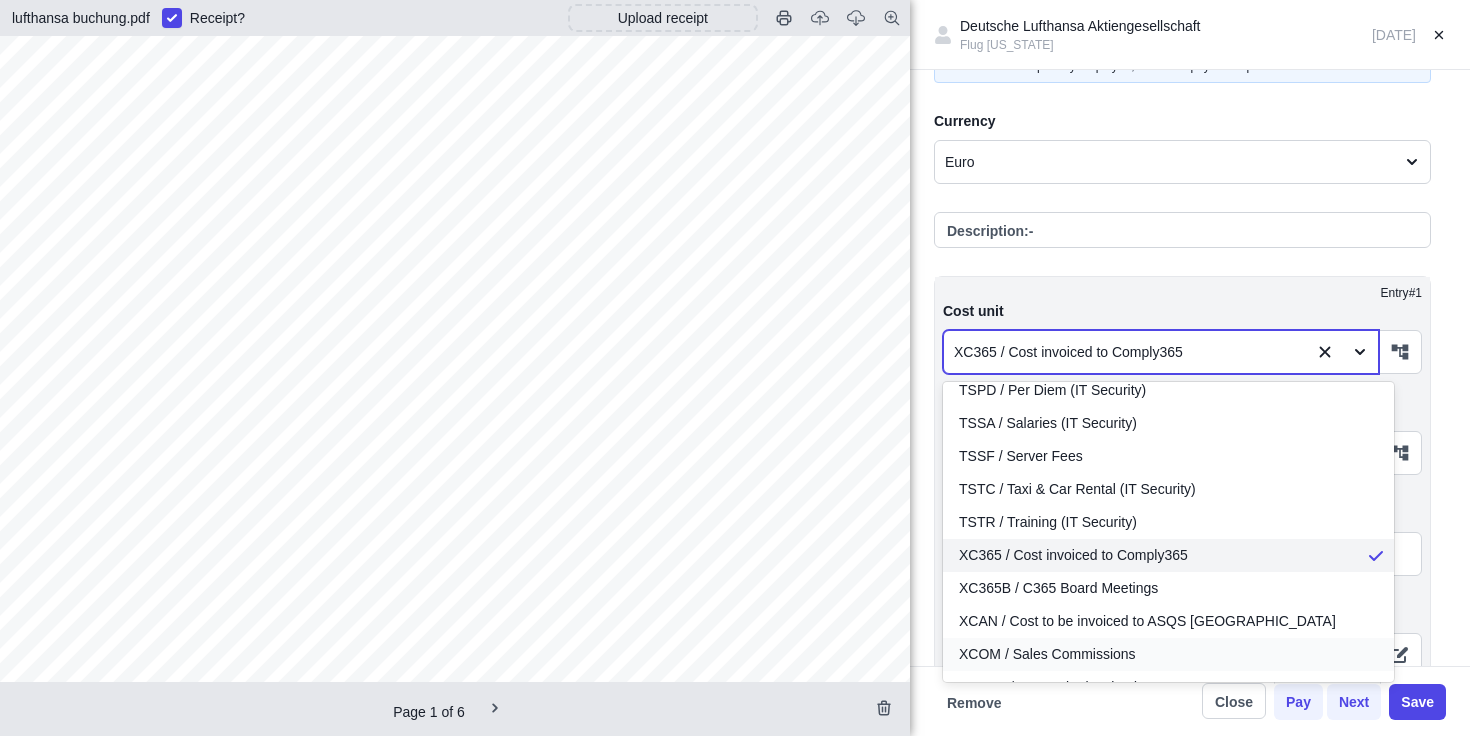 scroll, scrollTop: 5420, scrollLeft: 0, axis: vertical 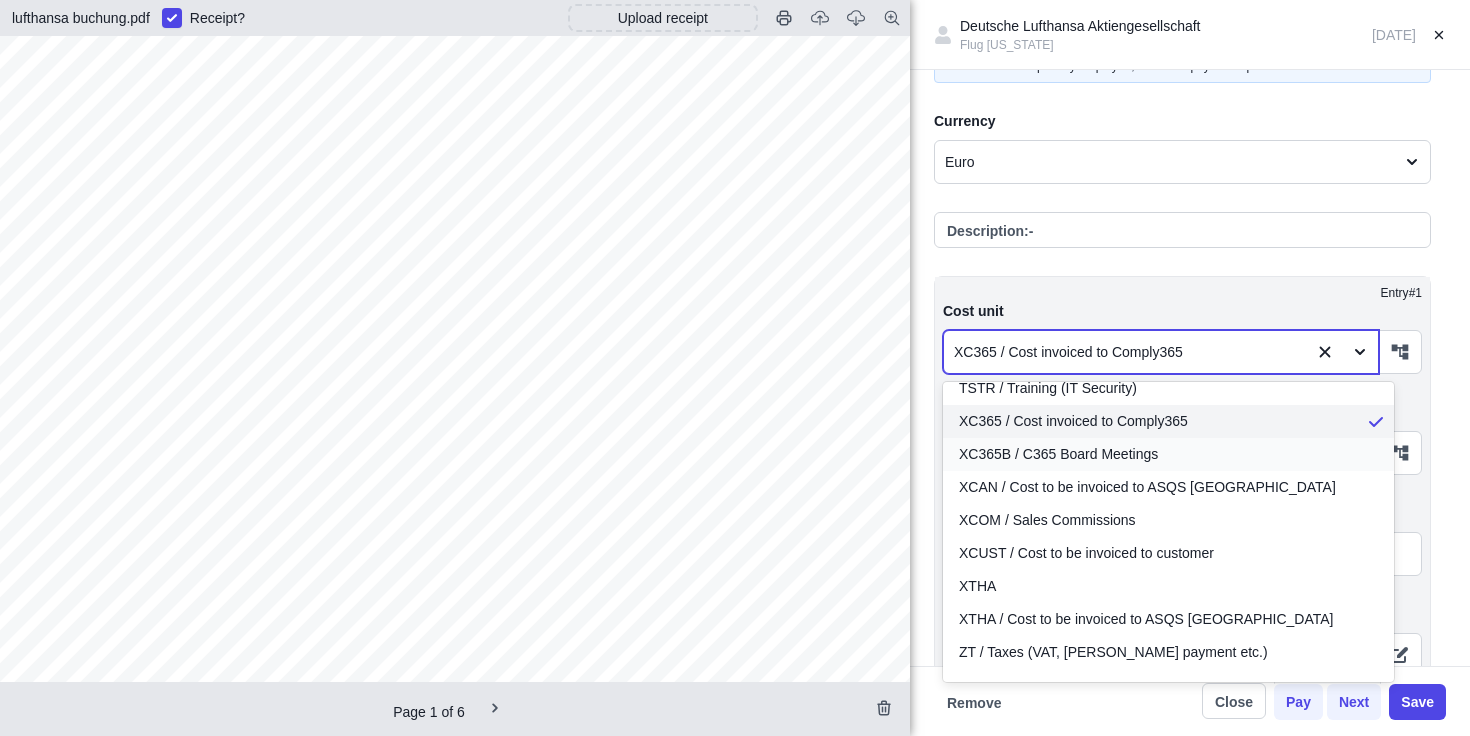 click on "XC365B / C365 Board Meetings" at bounding box center [1168, 454] 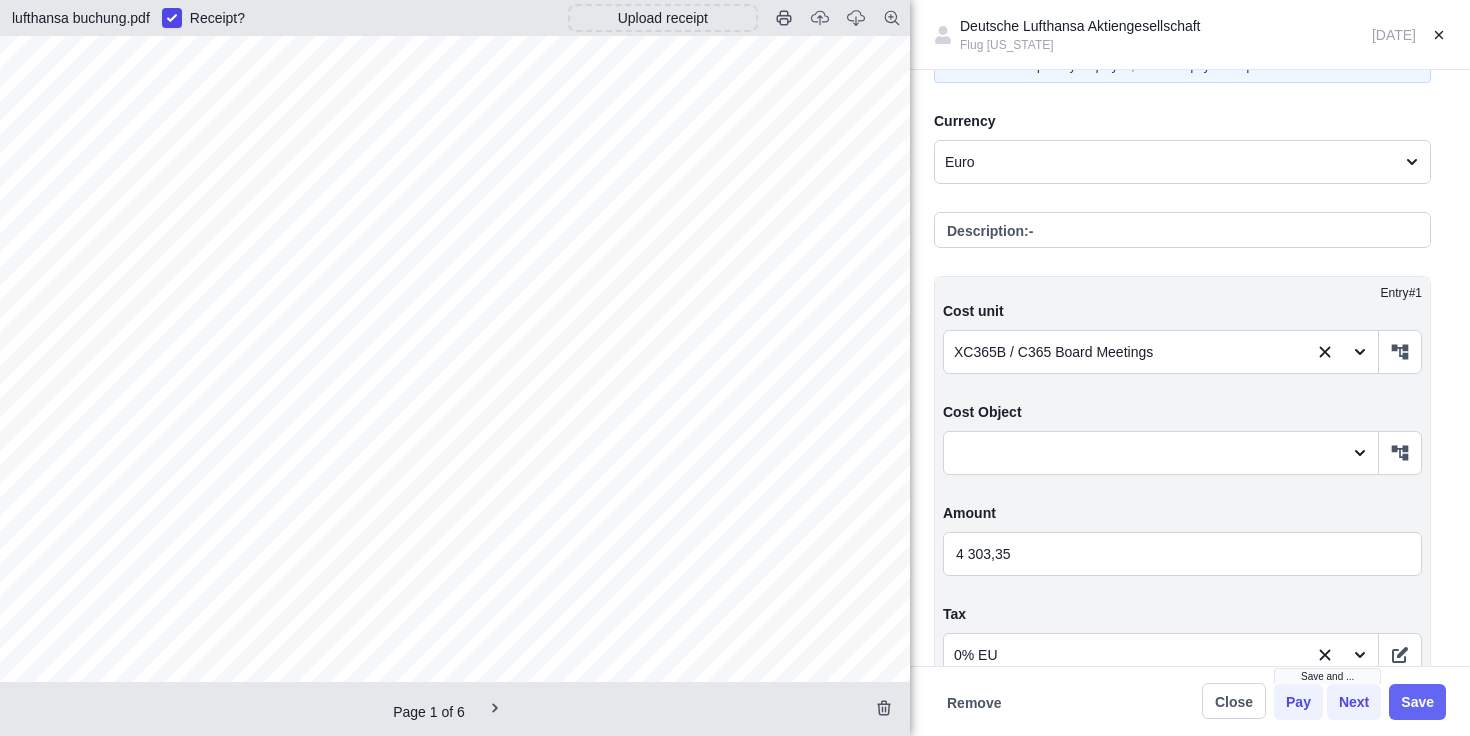 click on "Save" at bounding box center [1417, 702] 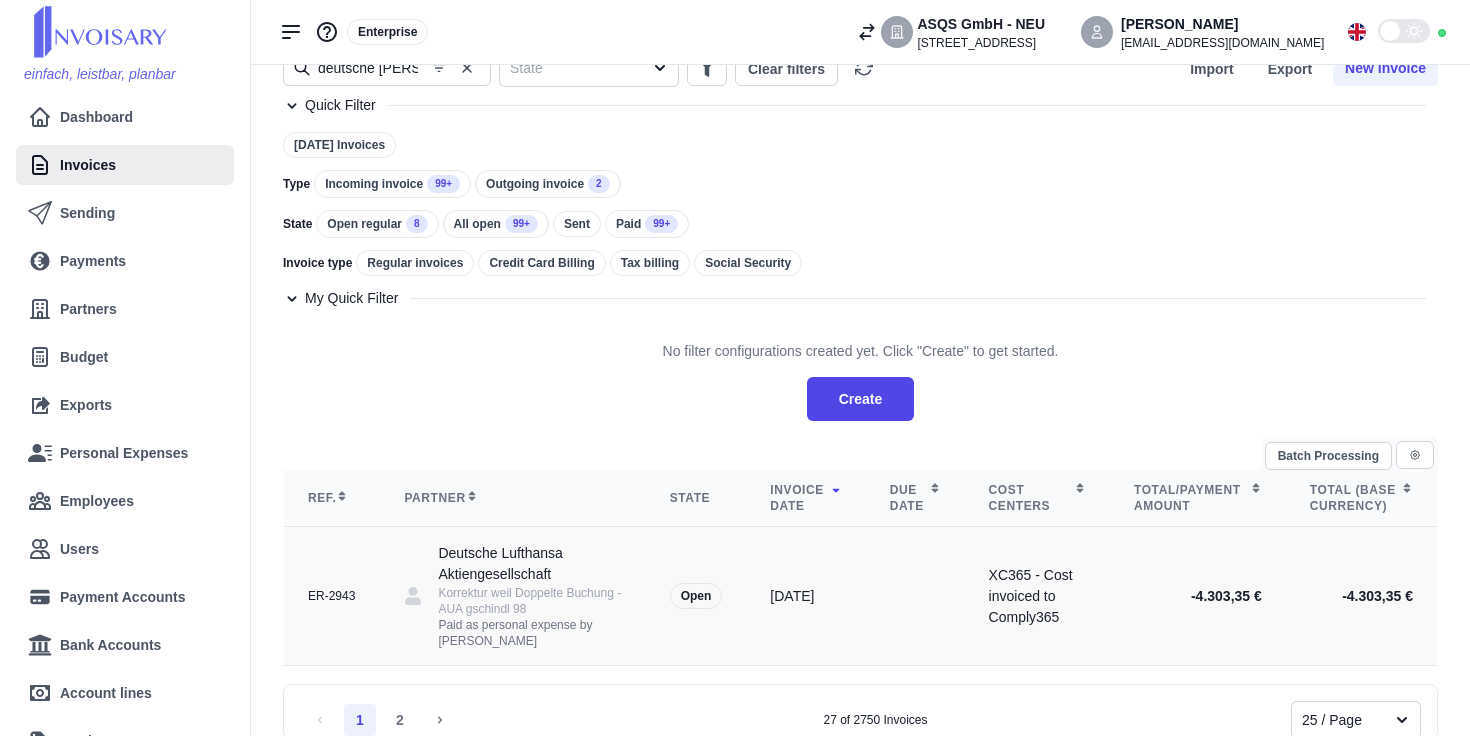 scroll, scrollTop: 0, scrollLeft: 0, axis: both 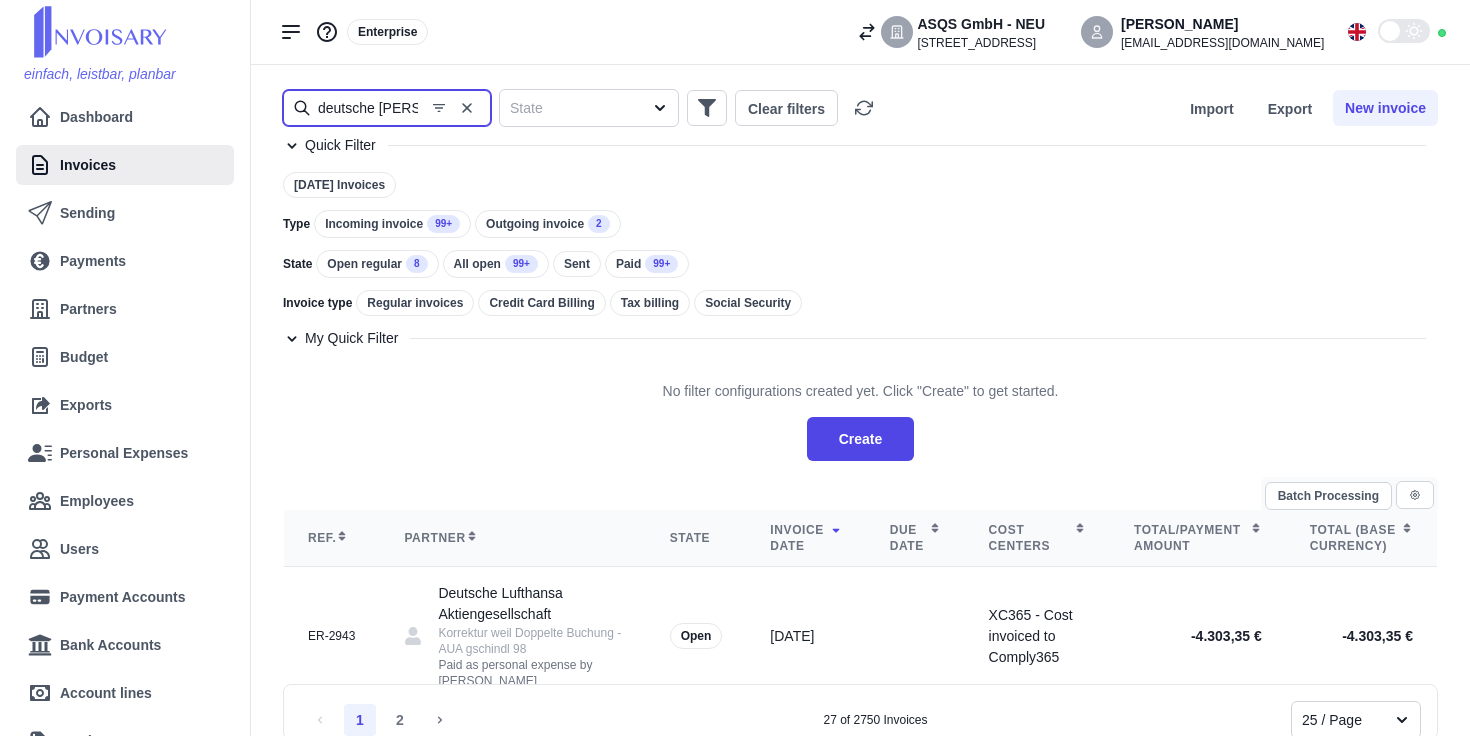 click on "deutsche [PERSON_NAME]" at bounding box center [387, 108] 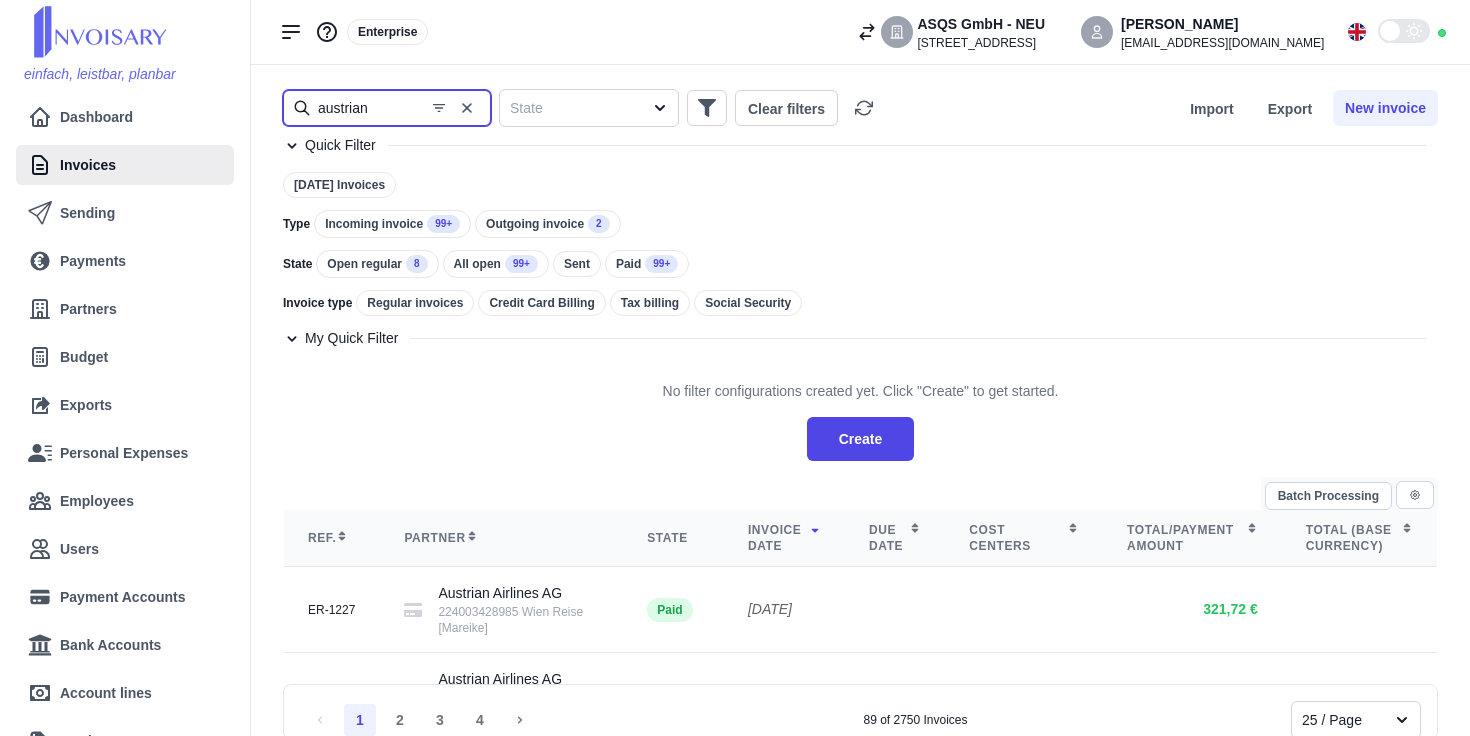 type on "austrian" 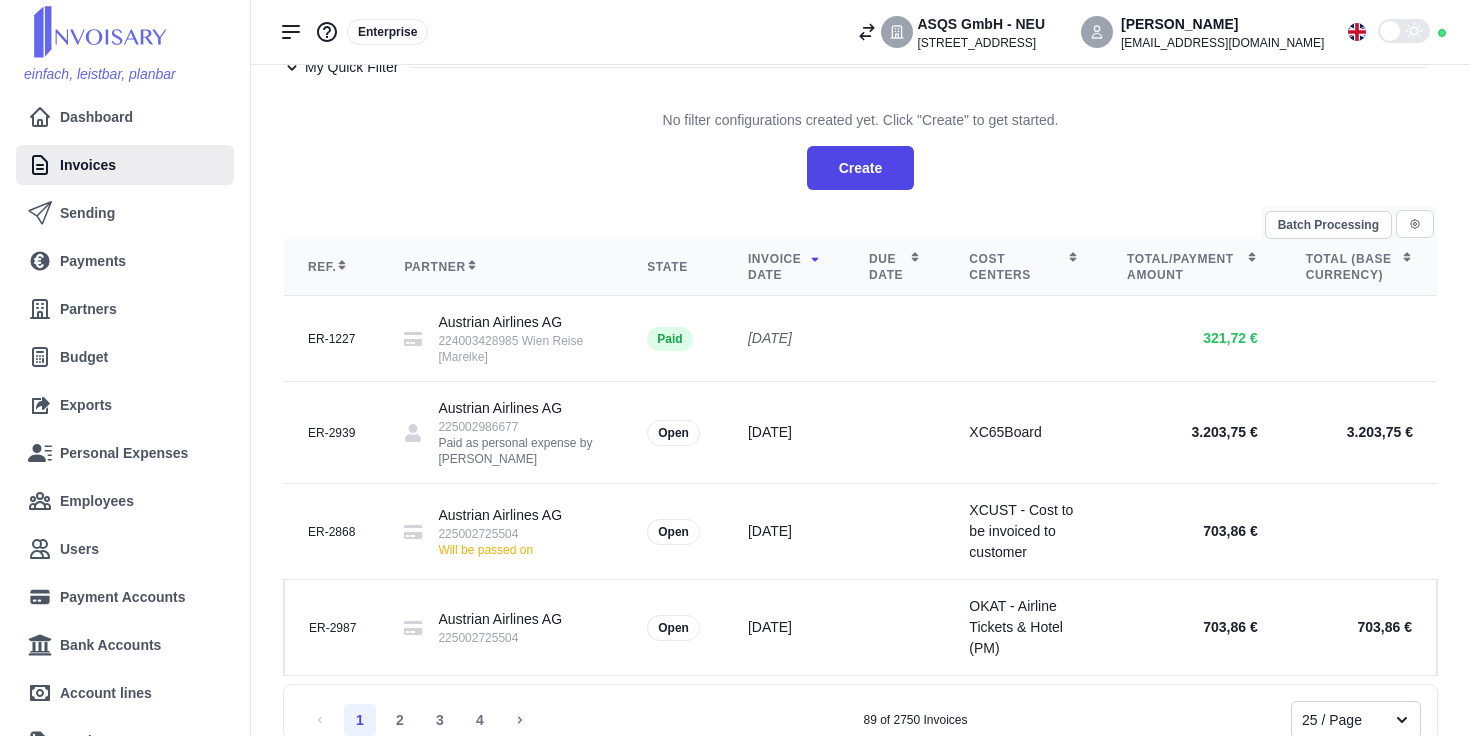 scroll, scrollTop: 279, scrollLeft: 0, axis: vertical 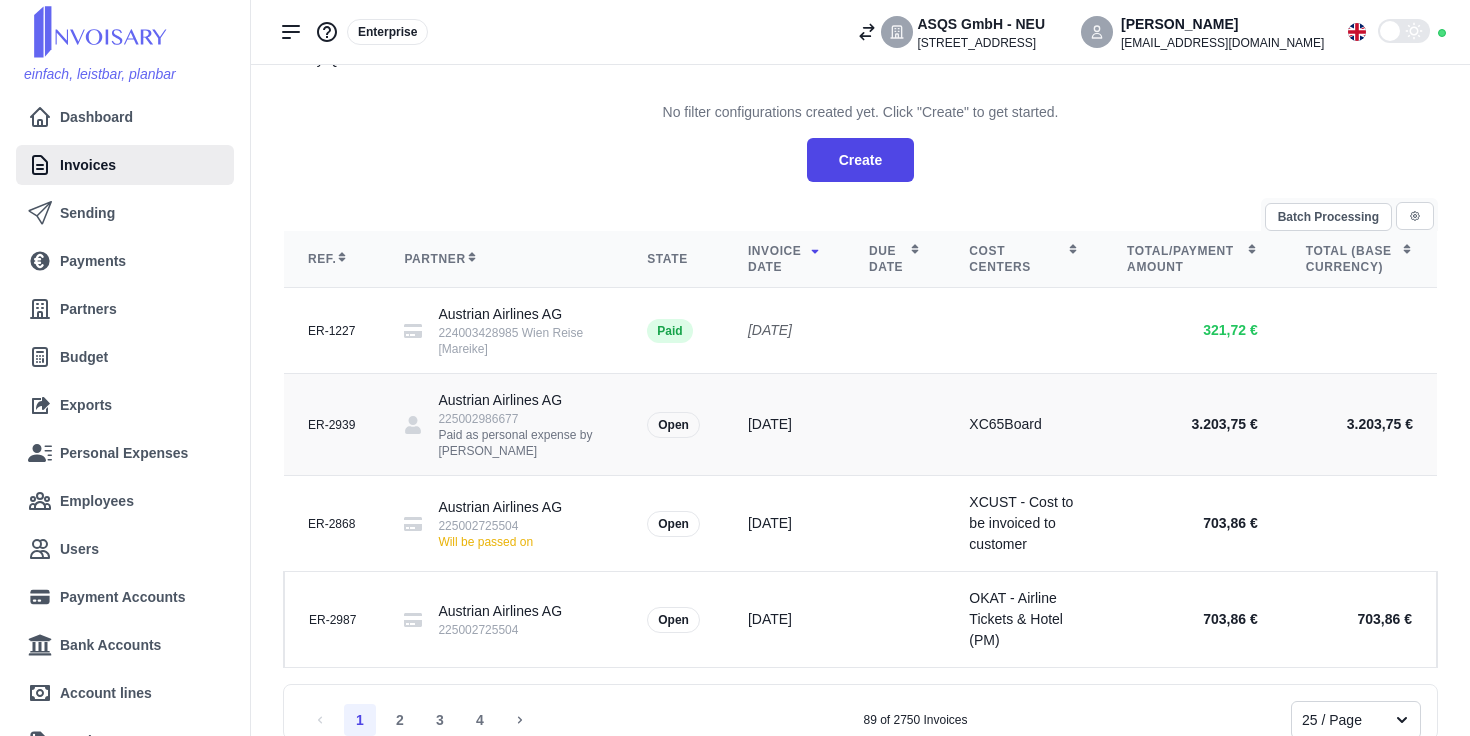click on "Paid as personal expense by [PERSON_NAME]" at bounding box center [518, 443] 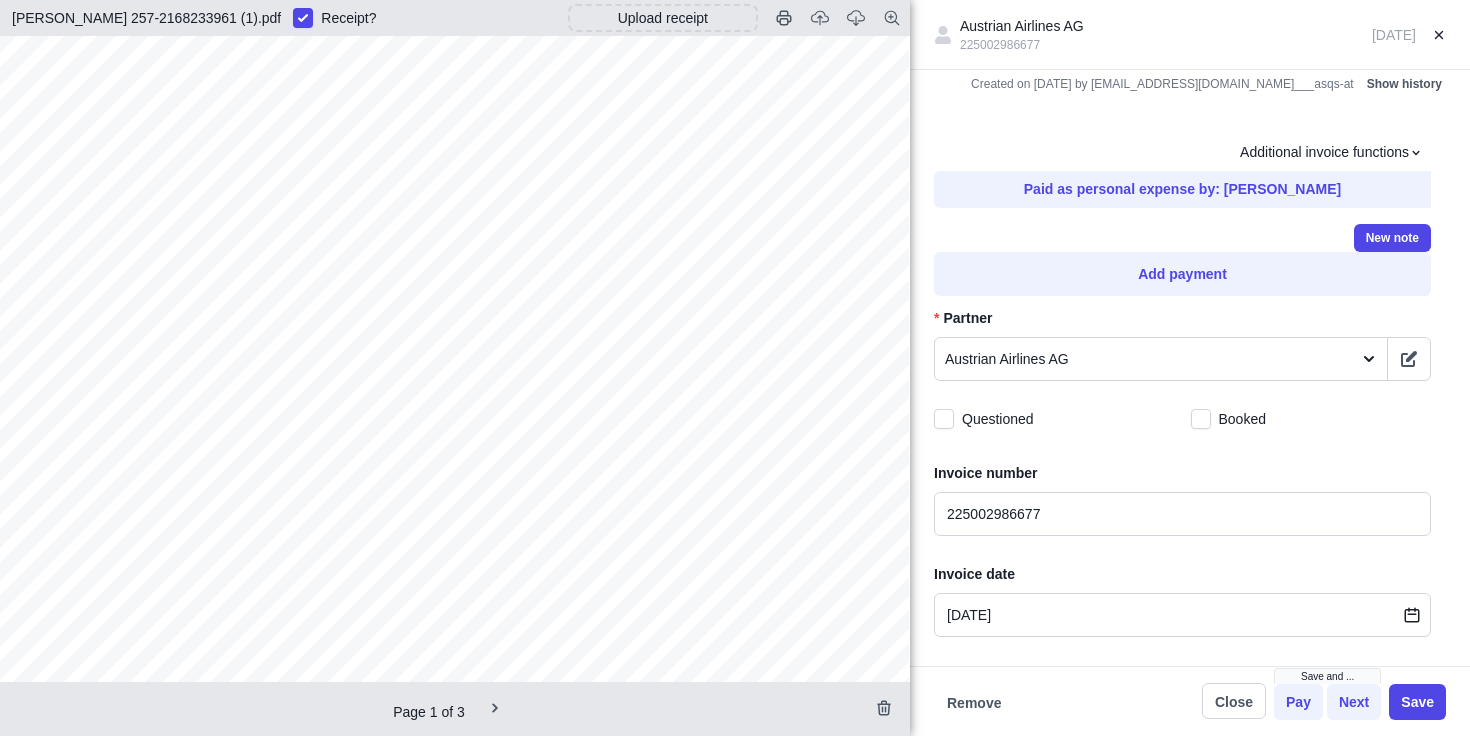 scroll, scrollTop: 37, scrollLeft: 0, axis: vertical 